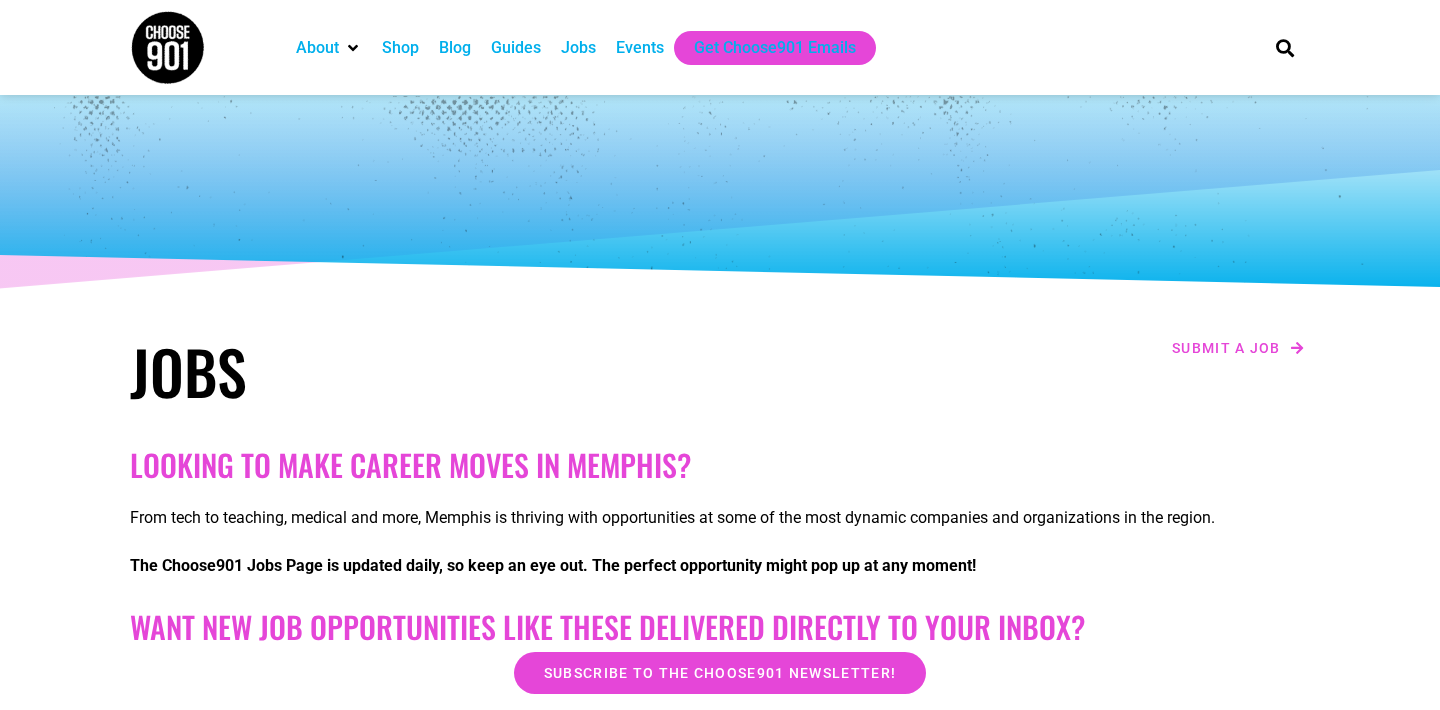 scroll, scrollTop: 0, scrollLeft: 0, axis: both 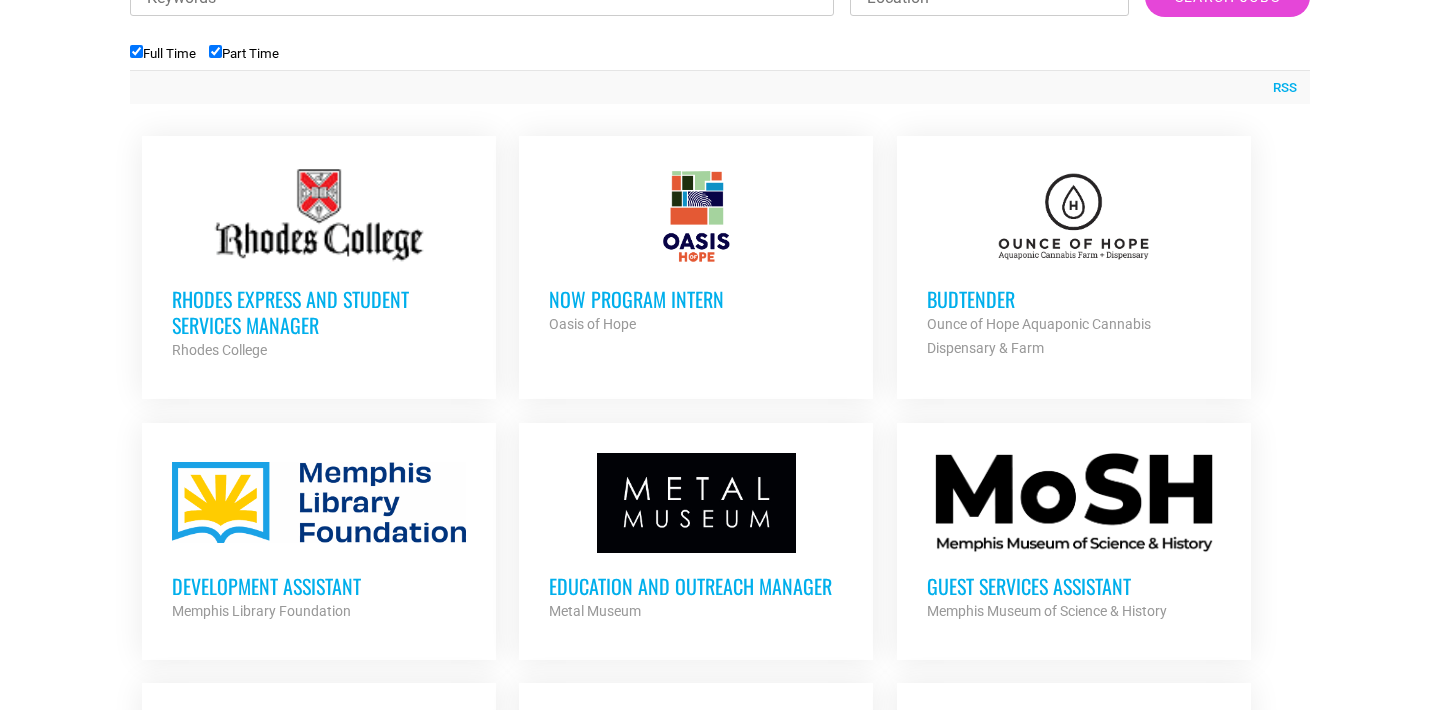 click on "Budtender" at bounding box center [1074, 299] 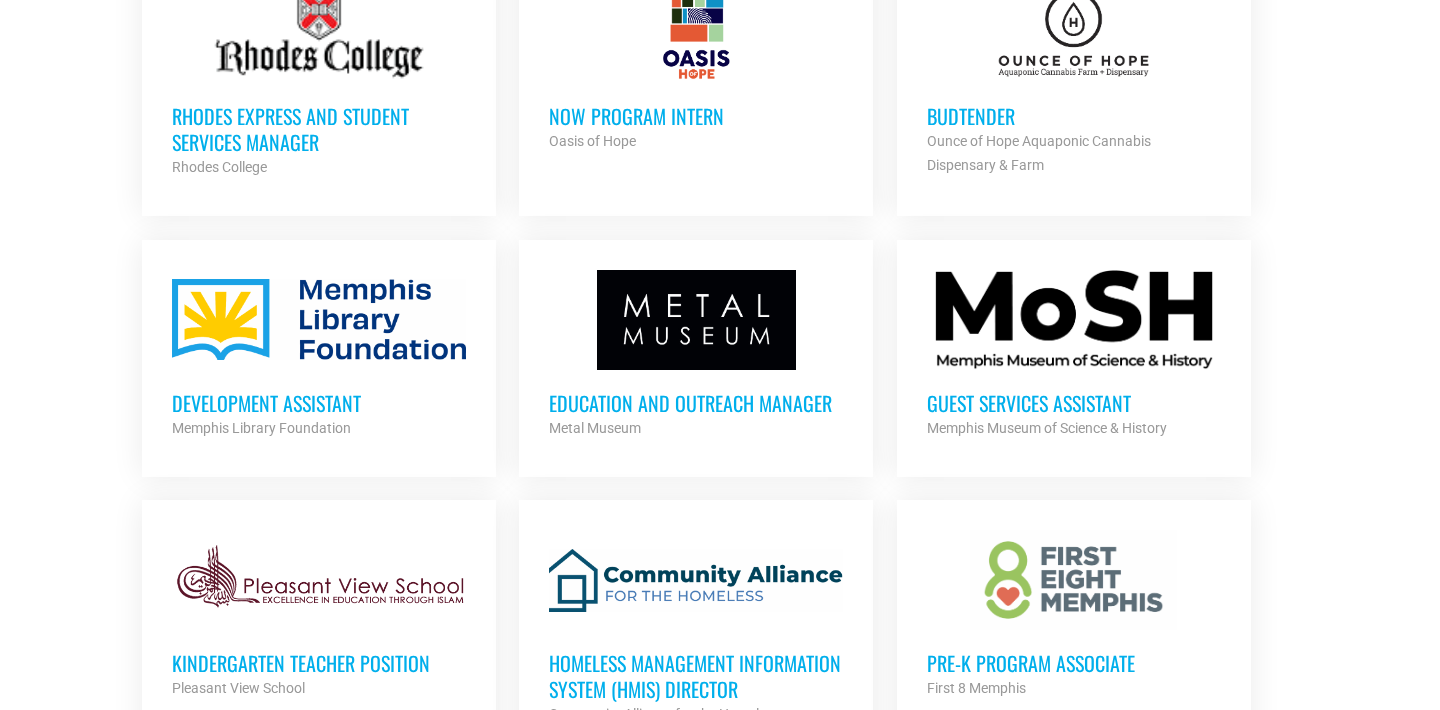 scroll, scrollTop: 966, scrollLeft: 0, axis: vertical 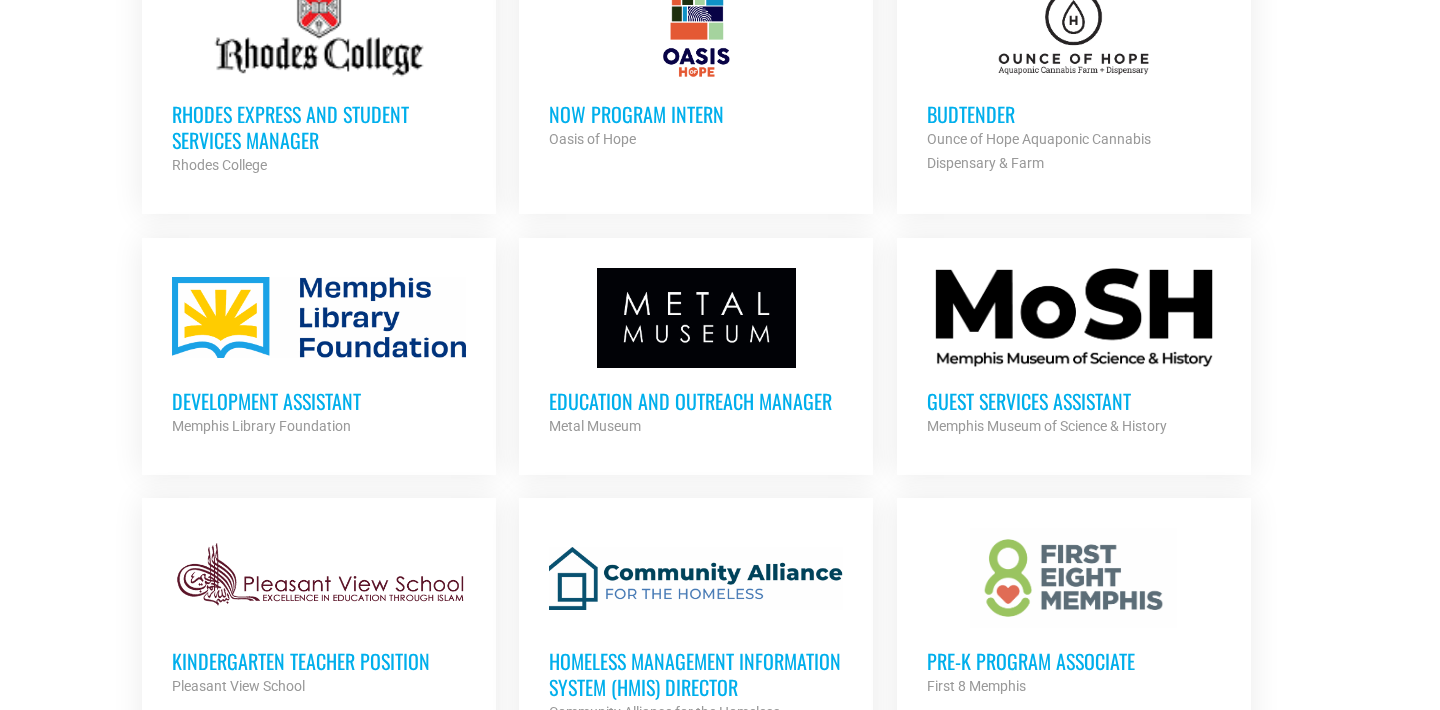click on "Development Assistant" at bounding box center [319, 401] 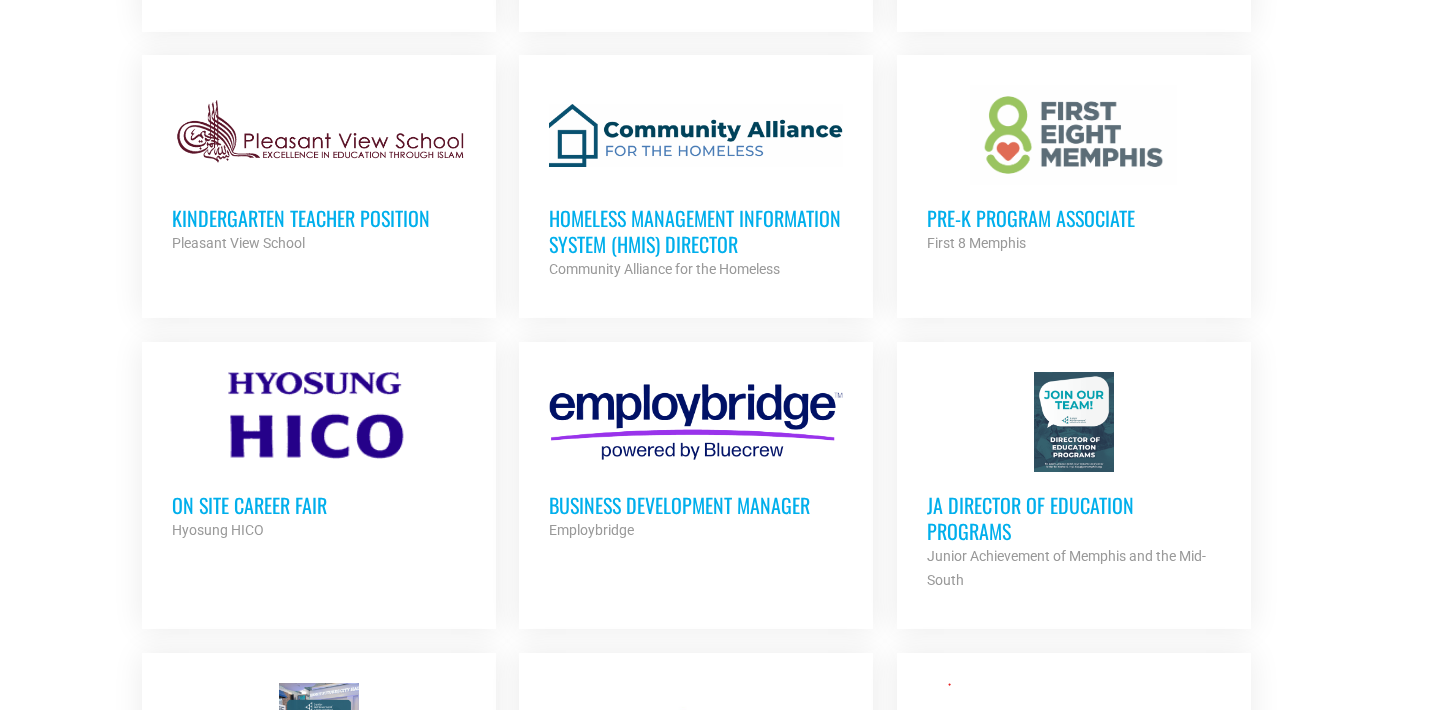 scroll, scrollTop: 1414, scrollLeft: 0, axis: vertical 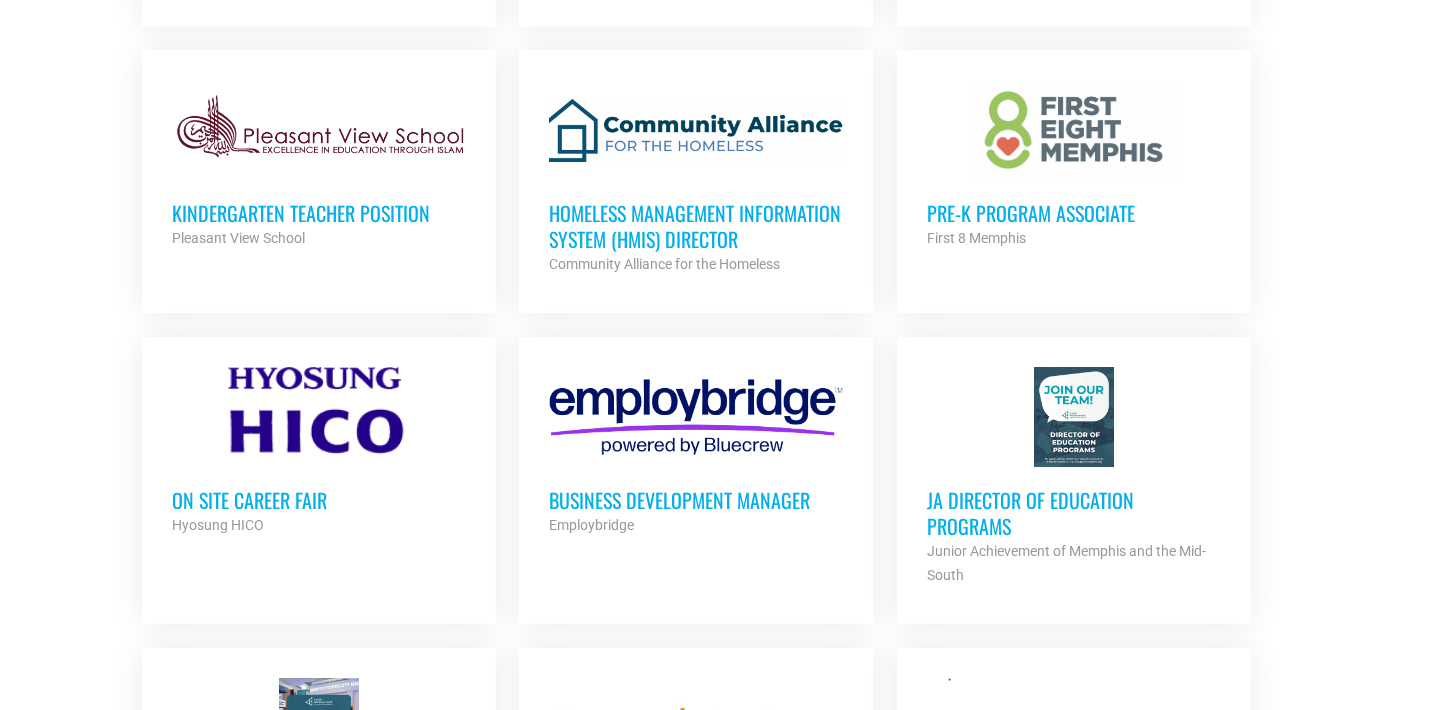 click on "Pre-K Program Associate" at bounding box center (1074, 213) 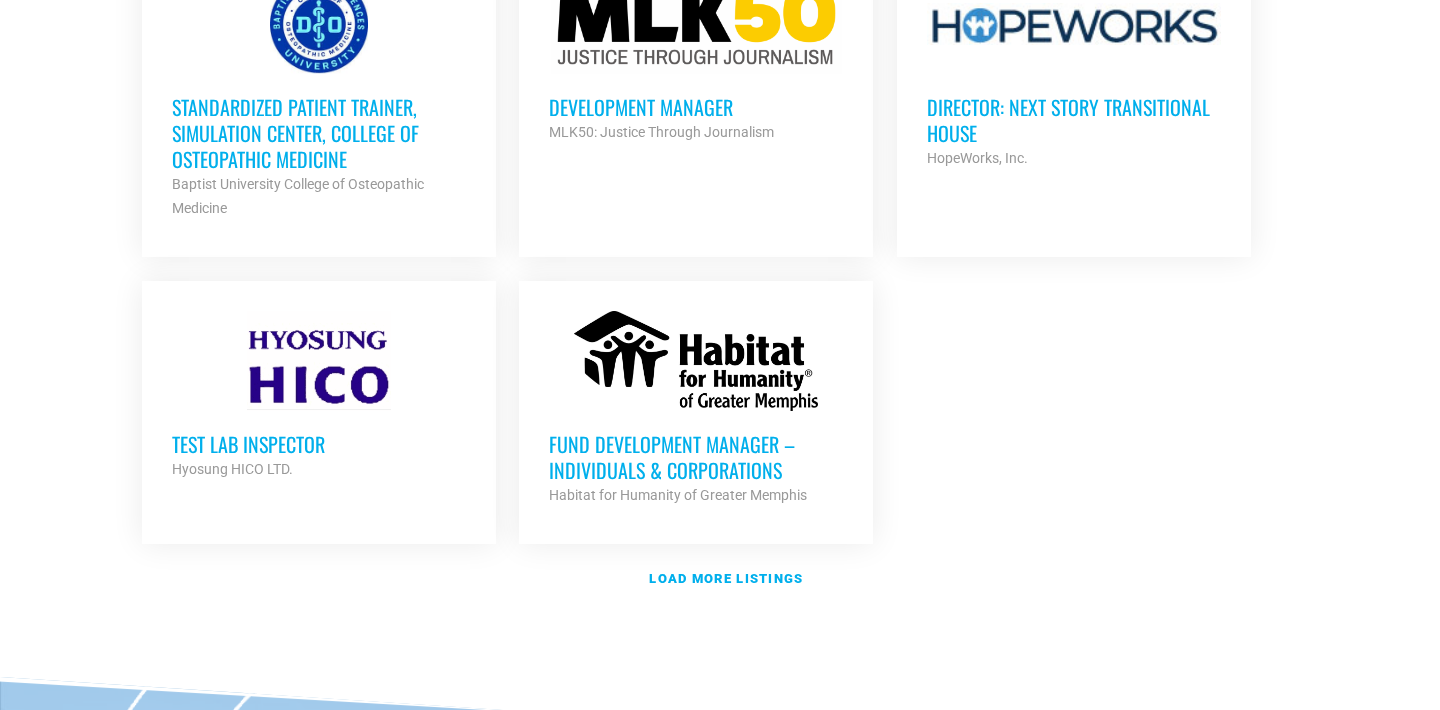 scroll, scrollTop: 2431, scrollLeft: 0, axis: vertical 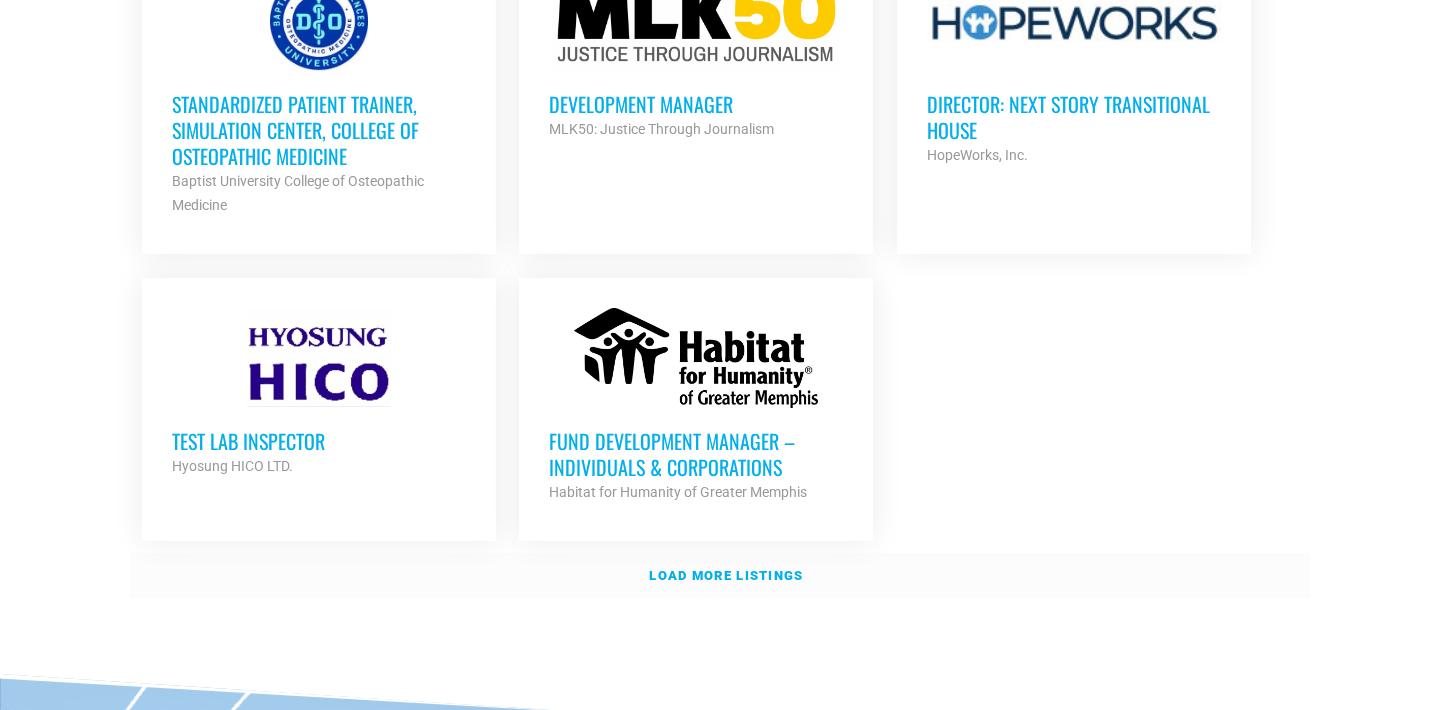 click on "Load more listings" at bounding box center [720, 576] 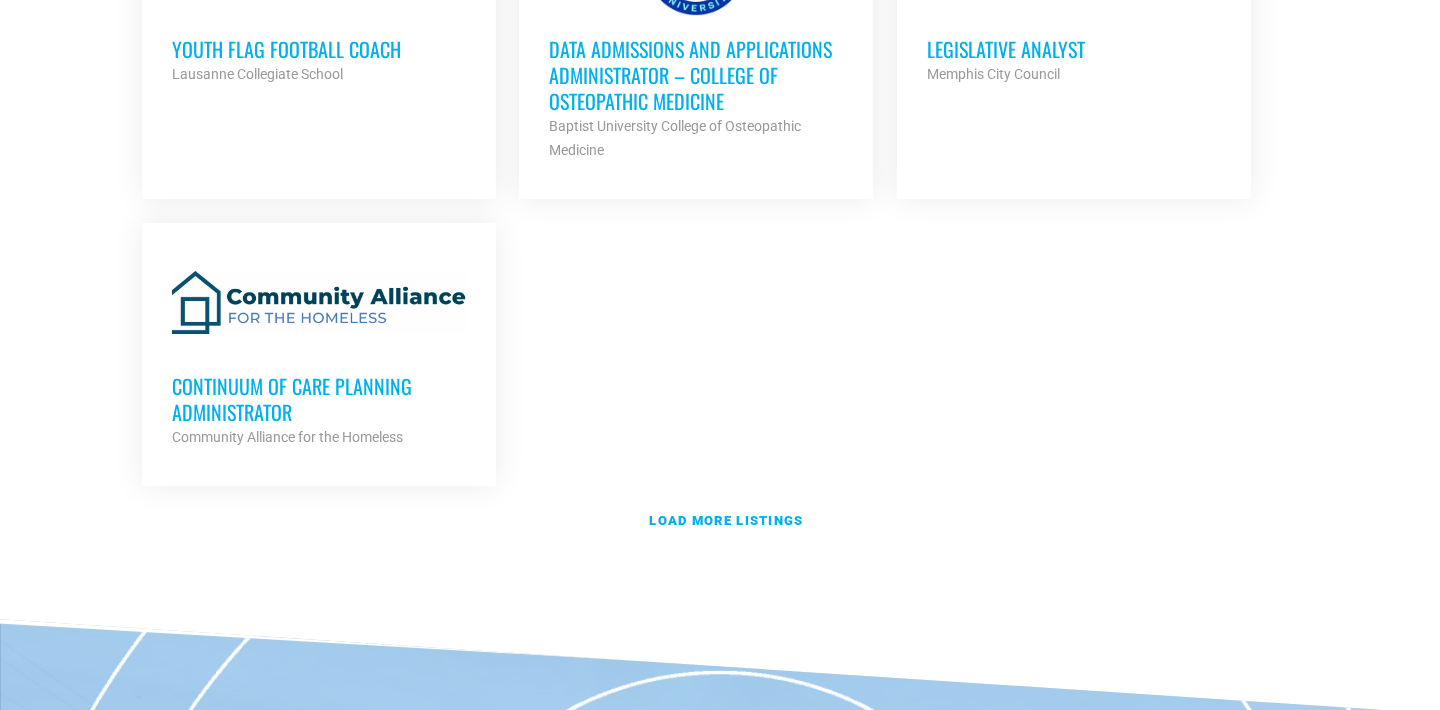scroll, scrollTop: 4567, scrollLeft: 0, axis: vertical 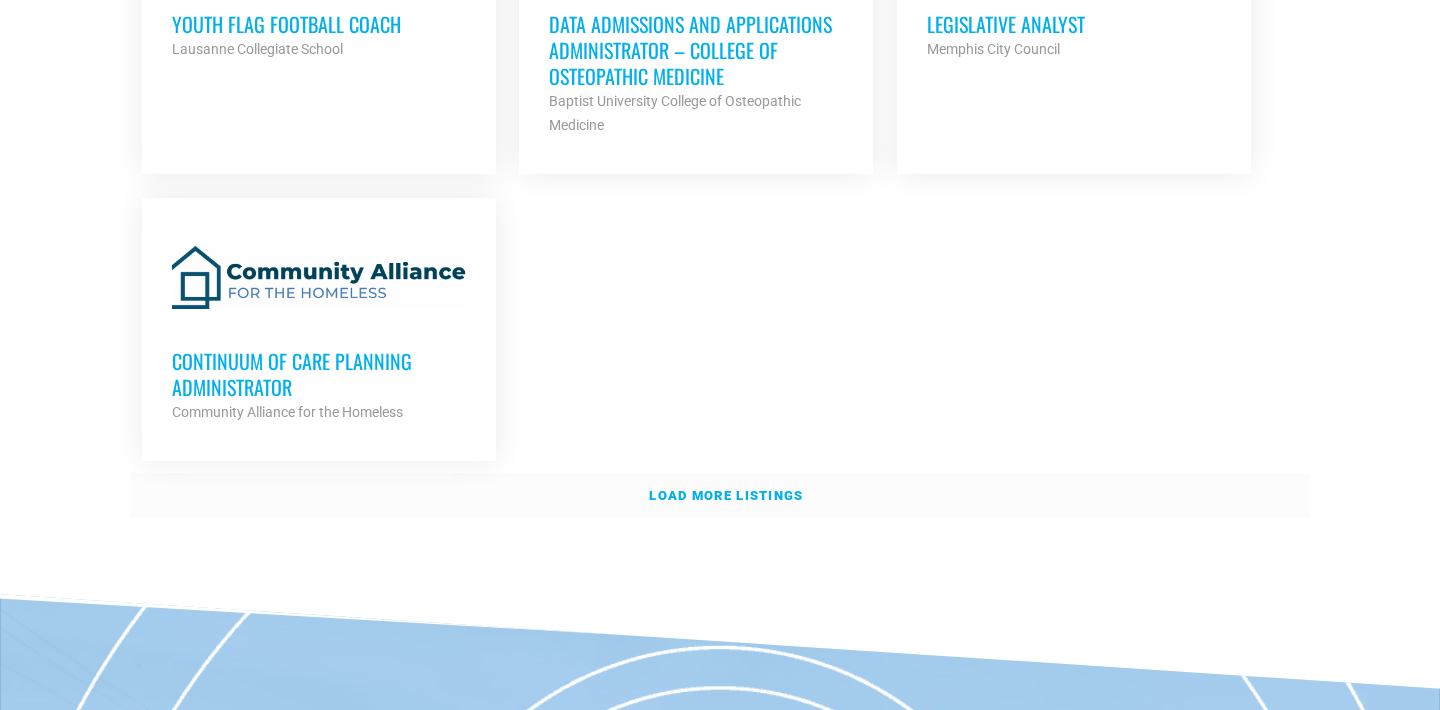click on "Load more listings" at bounding box center (726, 495) 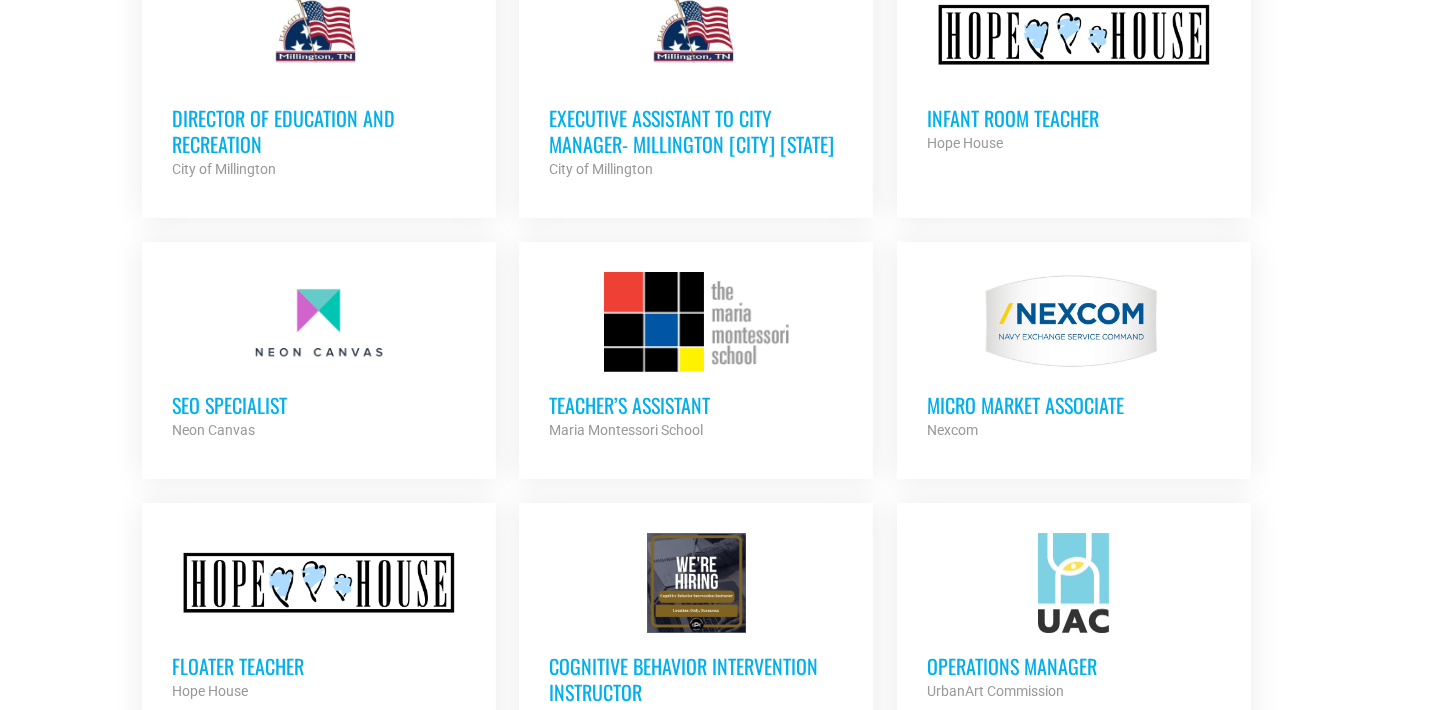 scroll, scrollTop: 5098, scrollLeft: 0, axis: vertical 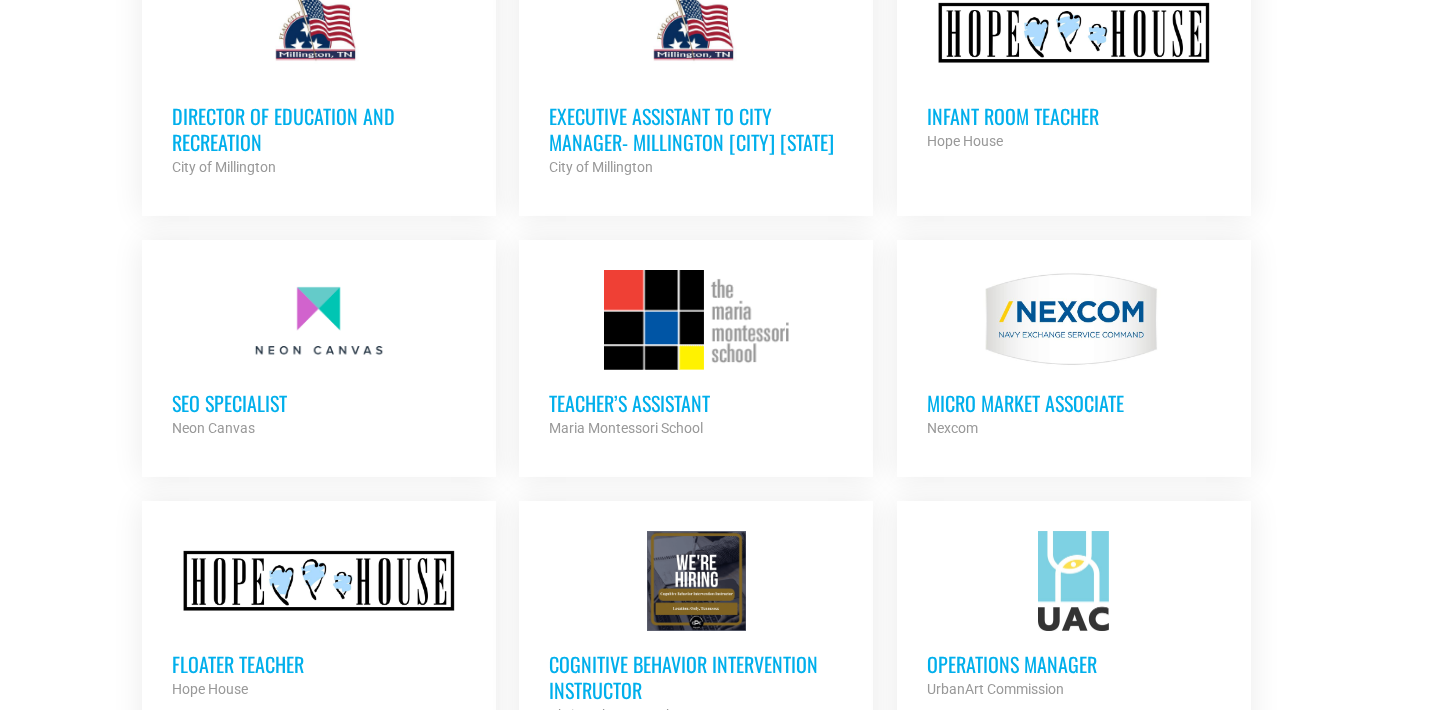 click on "Executive Assistant to City Manager- Millington Tennessee" at bounding box center [696, 129] 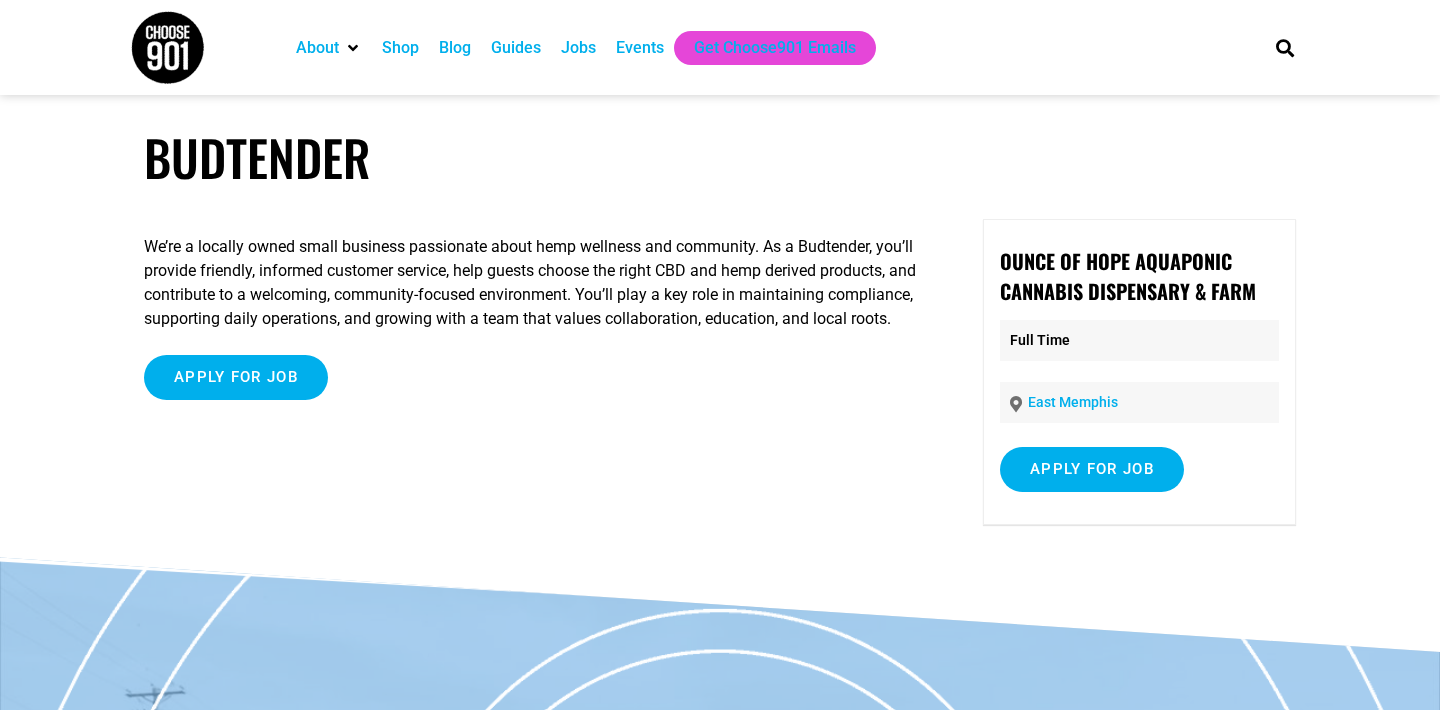 scroll, scrollTop: 0, scrollLeft: 0, axis: both 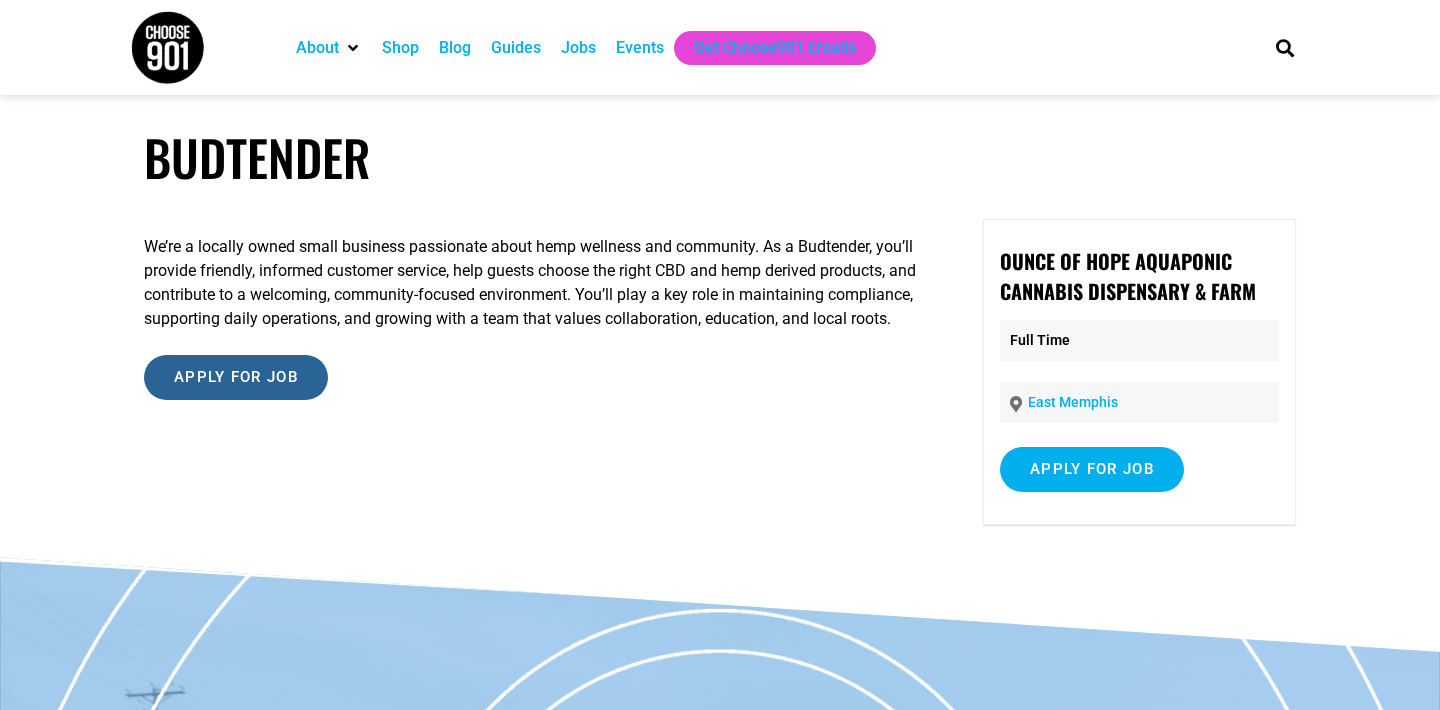 click on "Apply for job" at bounding box center (236, 377) 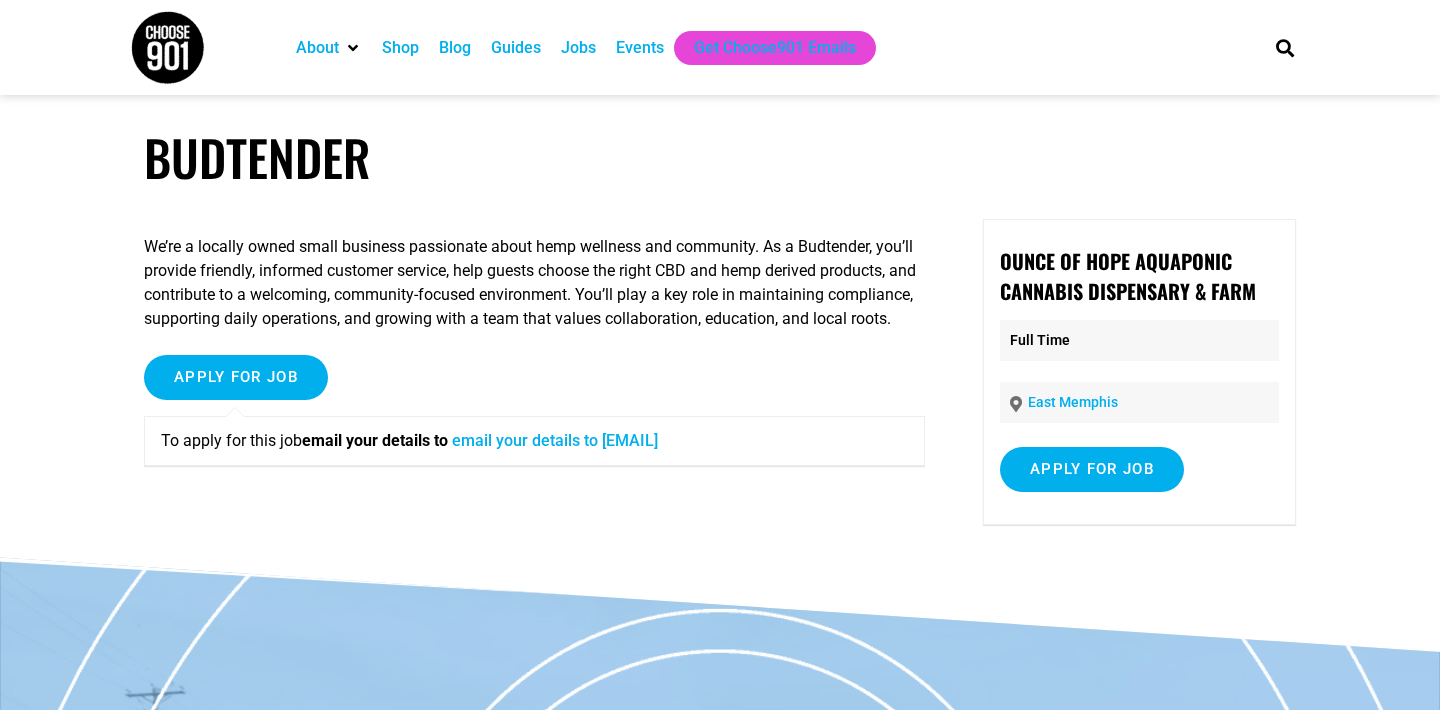 click on "info@ounceofhope.com" at bounding box center [555, 440] 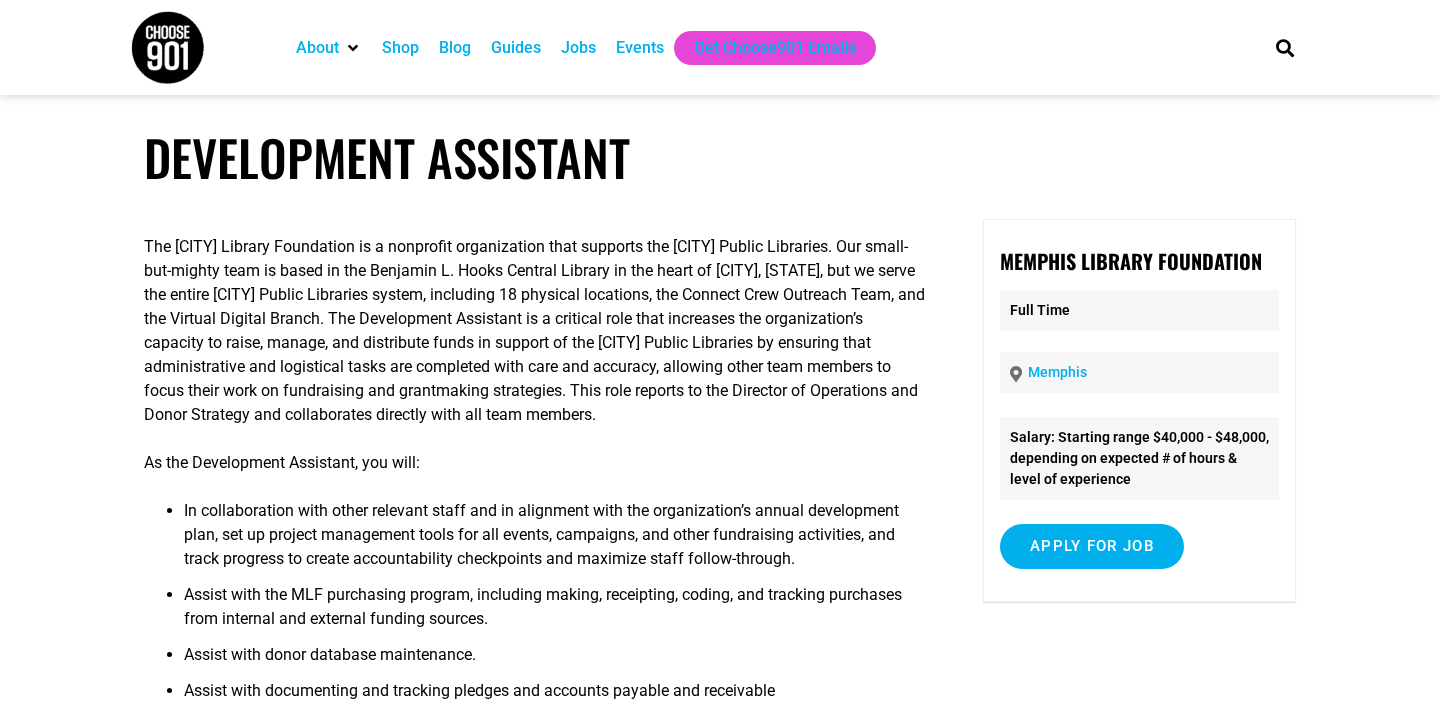 scroll, scrollTop: 0, scrollLeft: 0, axis: both 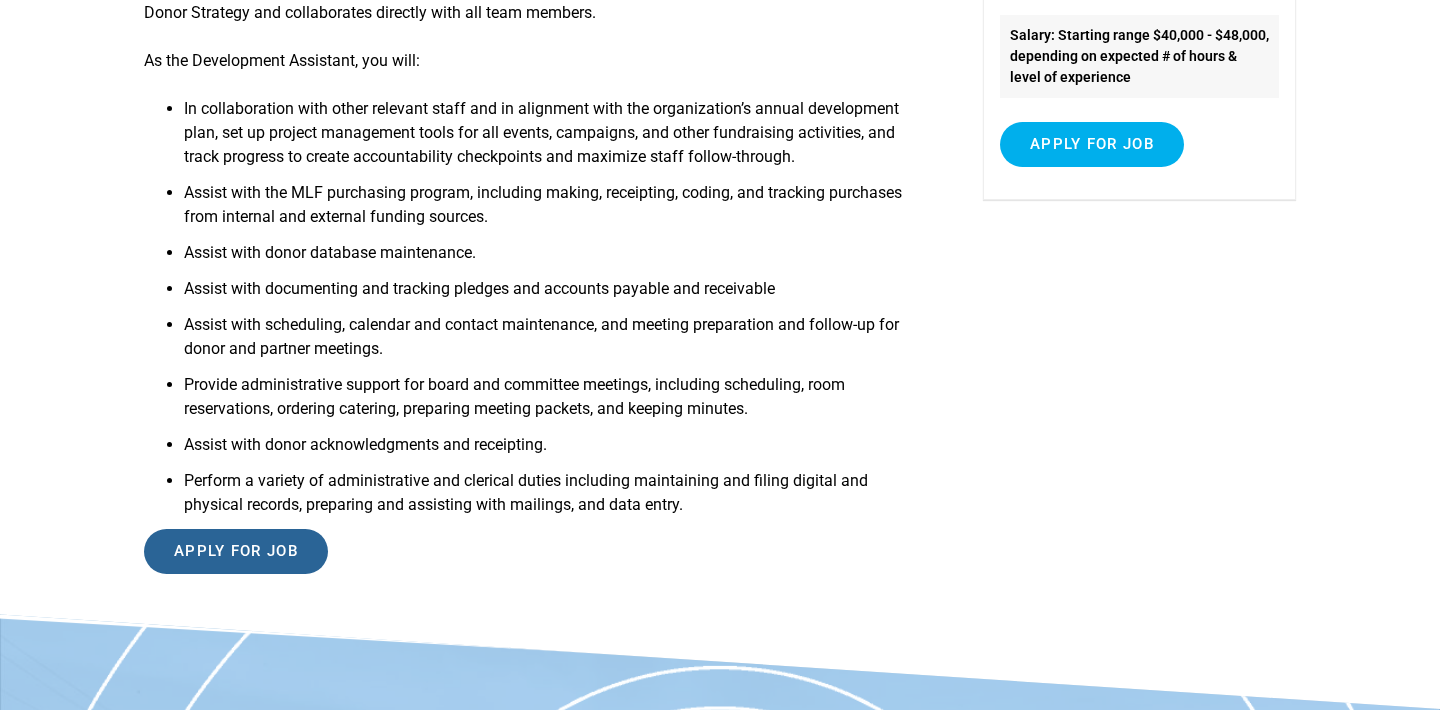 click on "Apply for job" at bounding box center (236, 551) 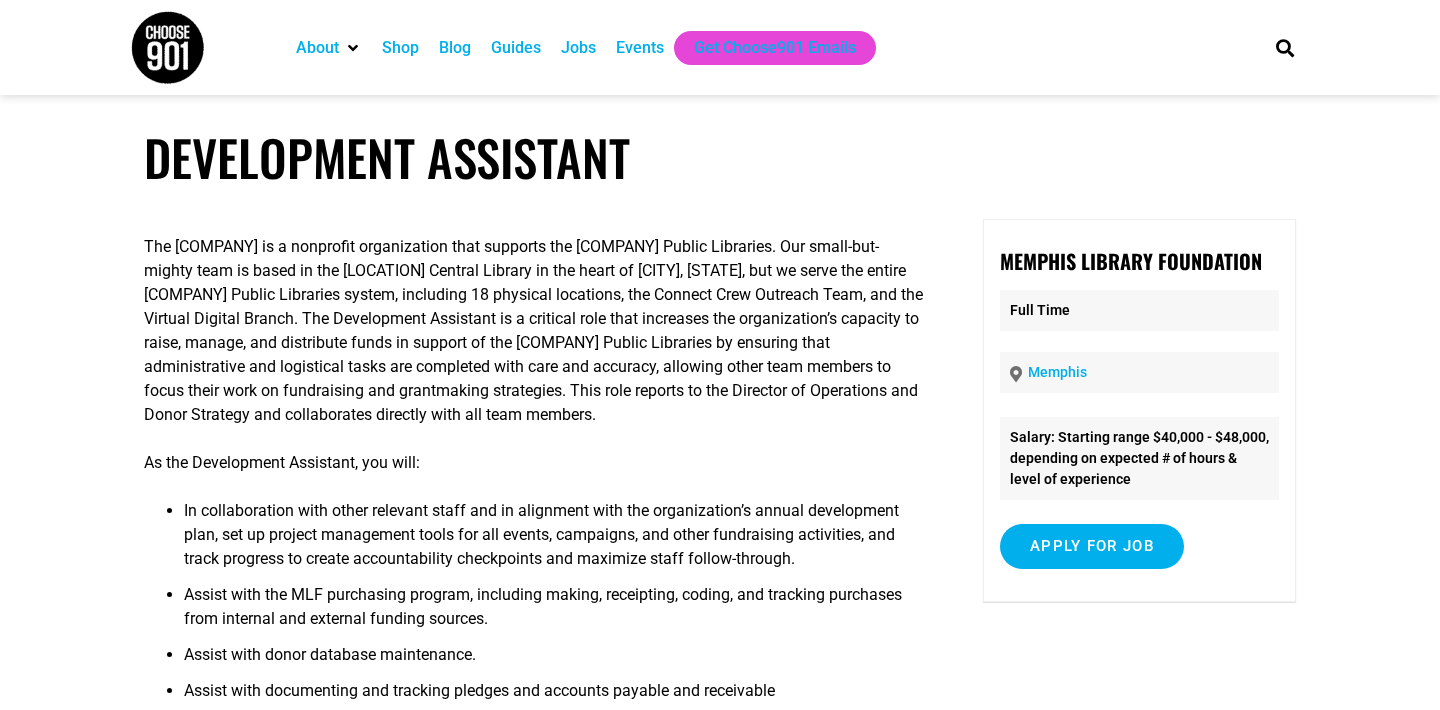 scroll, scrollTop: 0, scrollLeft: 0, axis: both 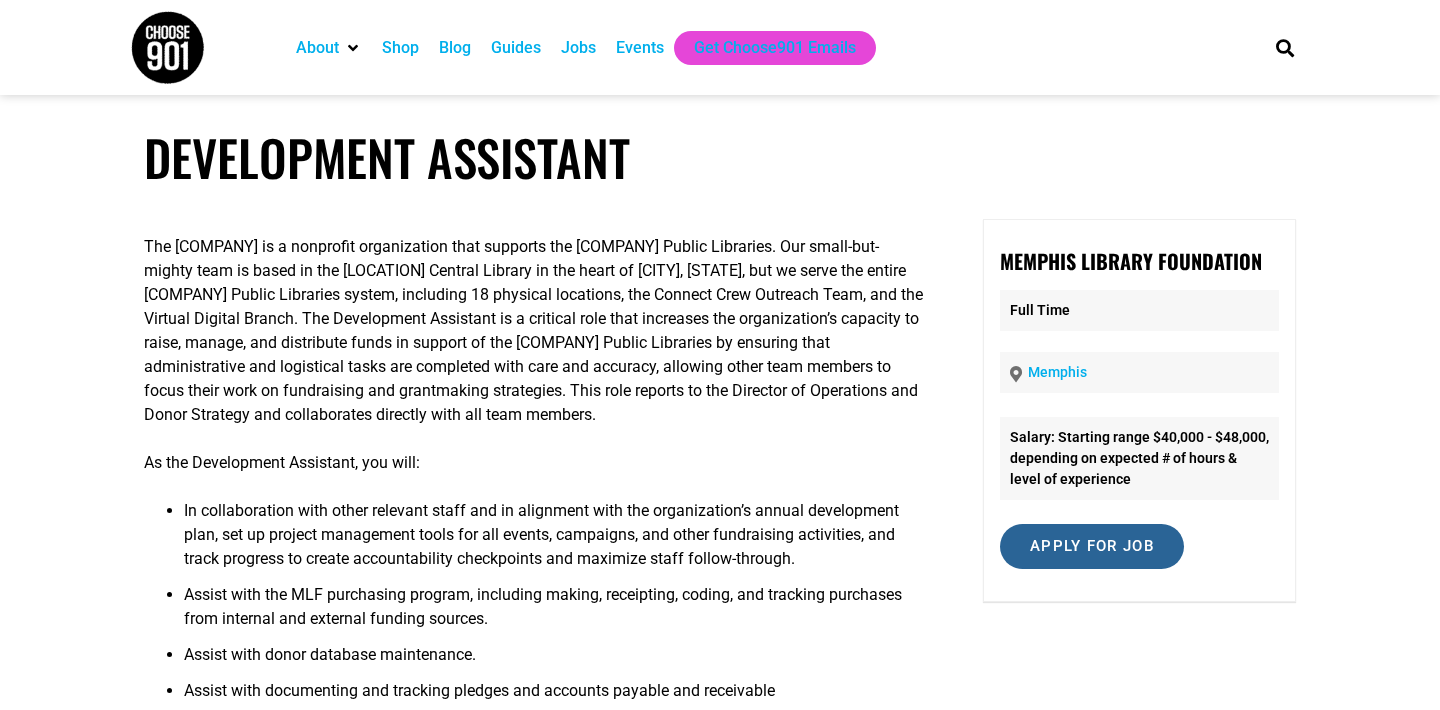click on "Apply for job" at bounding box center [1092, 546] 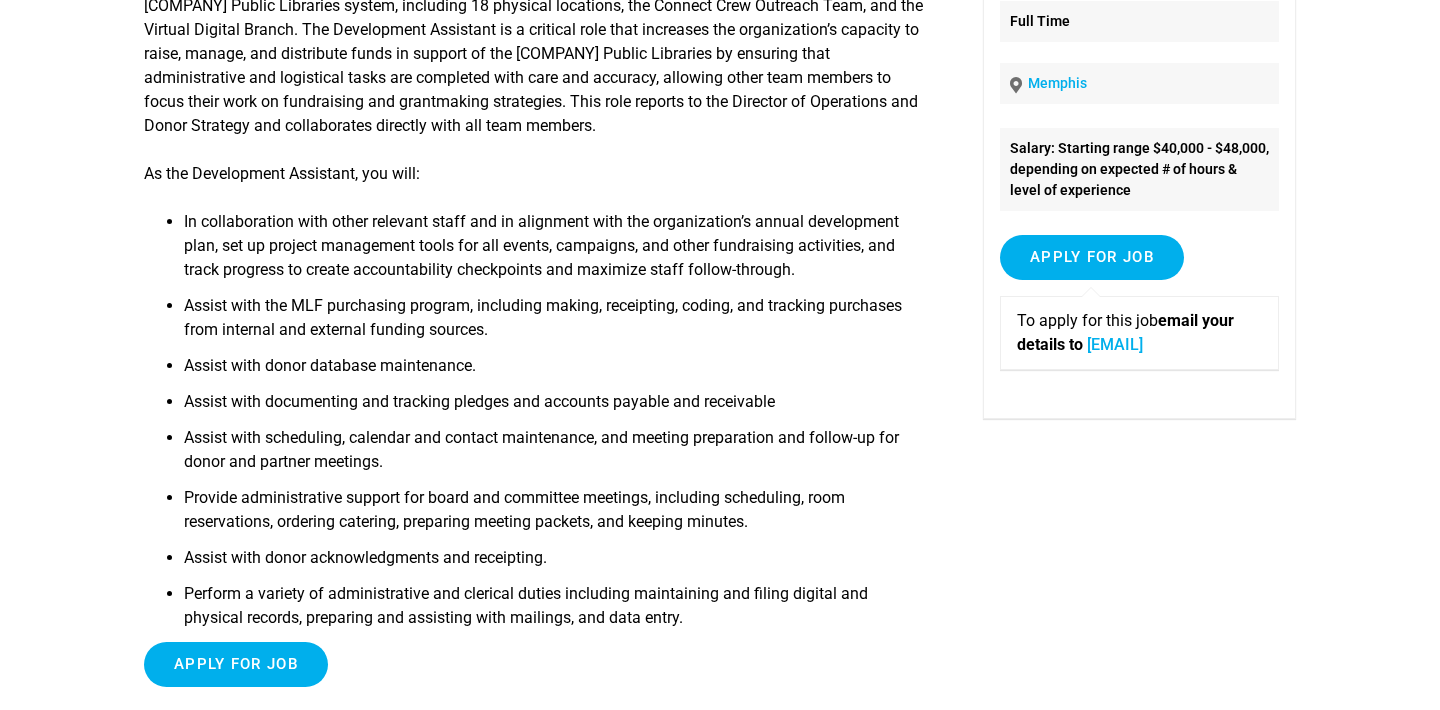 scroll, scrollTop: 321, scrollLeft: 0, axis: vertical 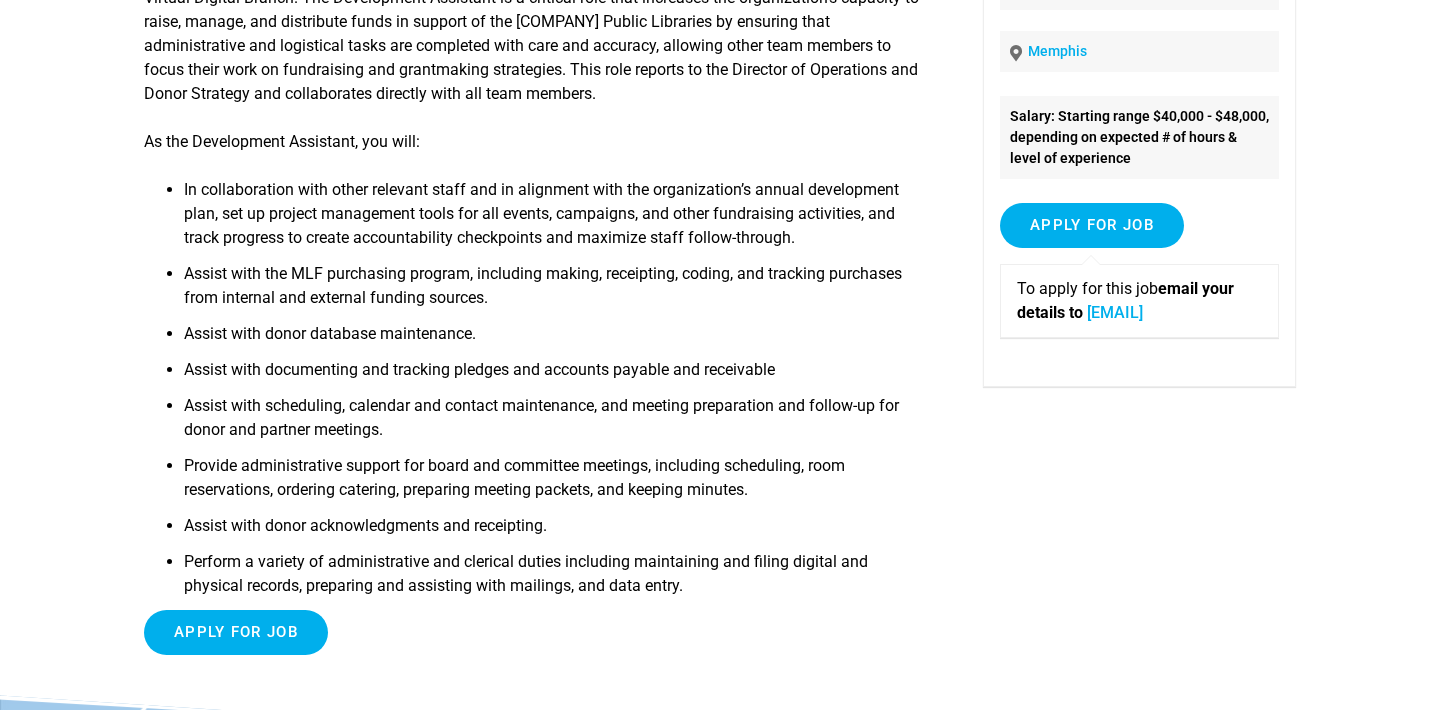 click on "[EMAIL]" at bounding box center (1115, 312) 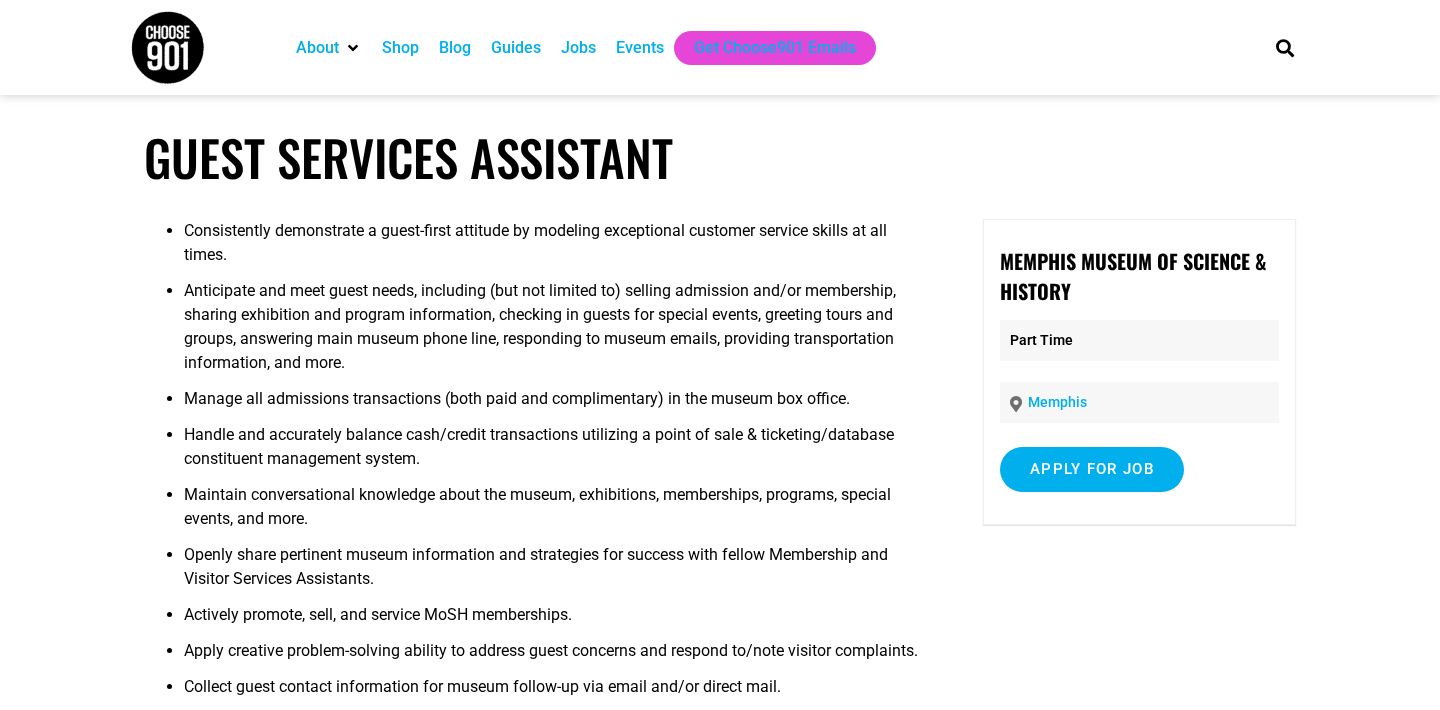 scroll, scrollTop: 0, scrollLeft: 0, axis: both 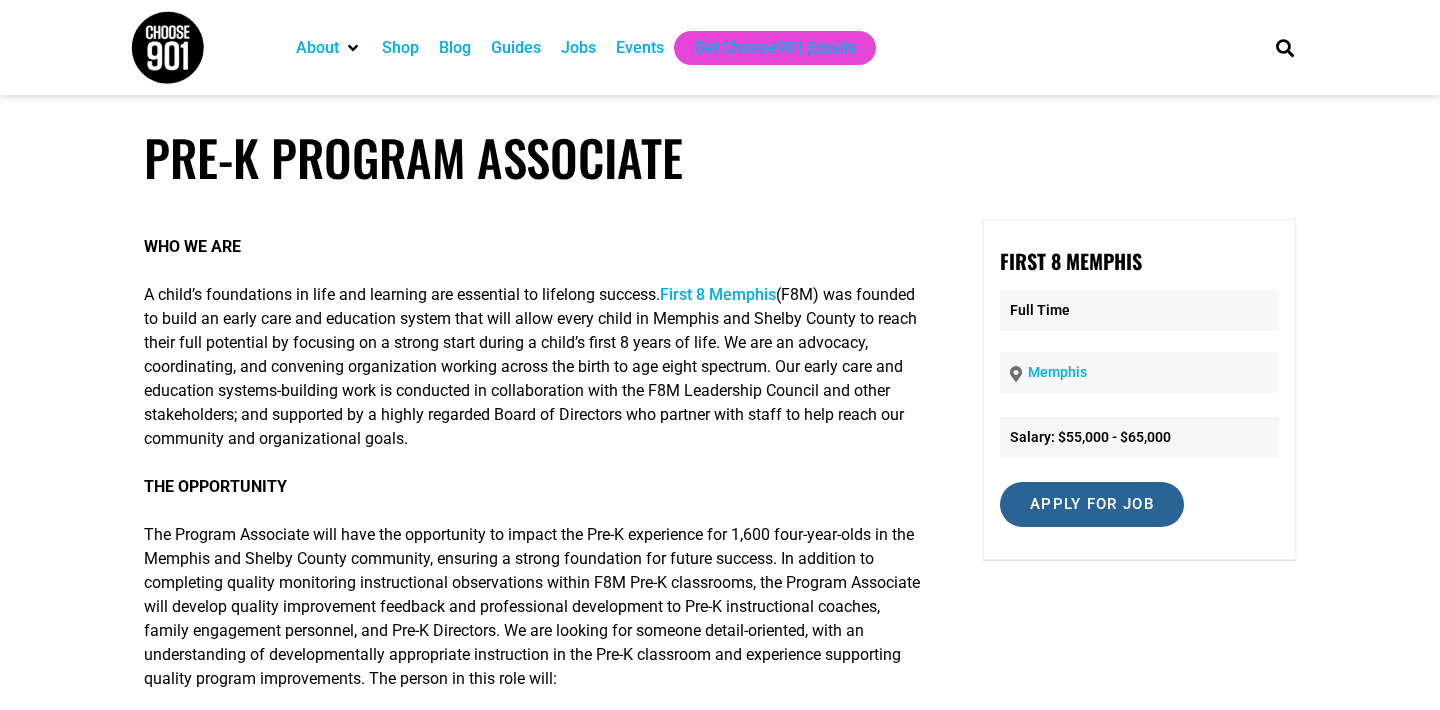 click on "Apply for job" at bounding box center [1092, 504] 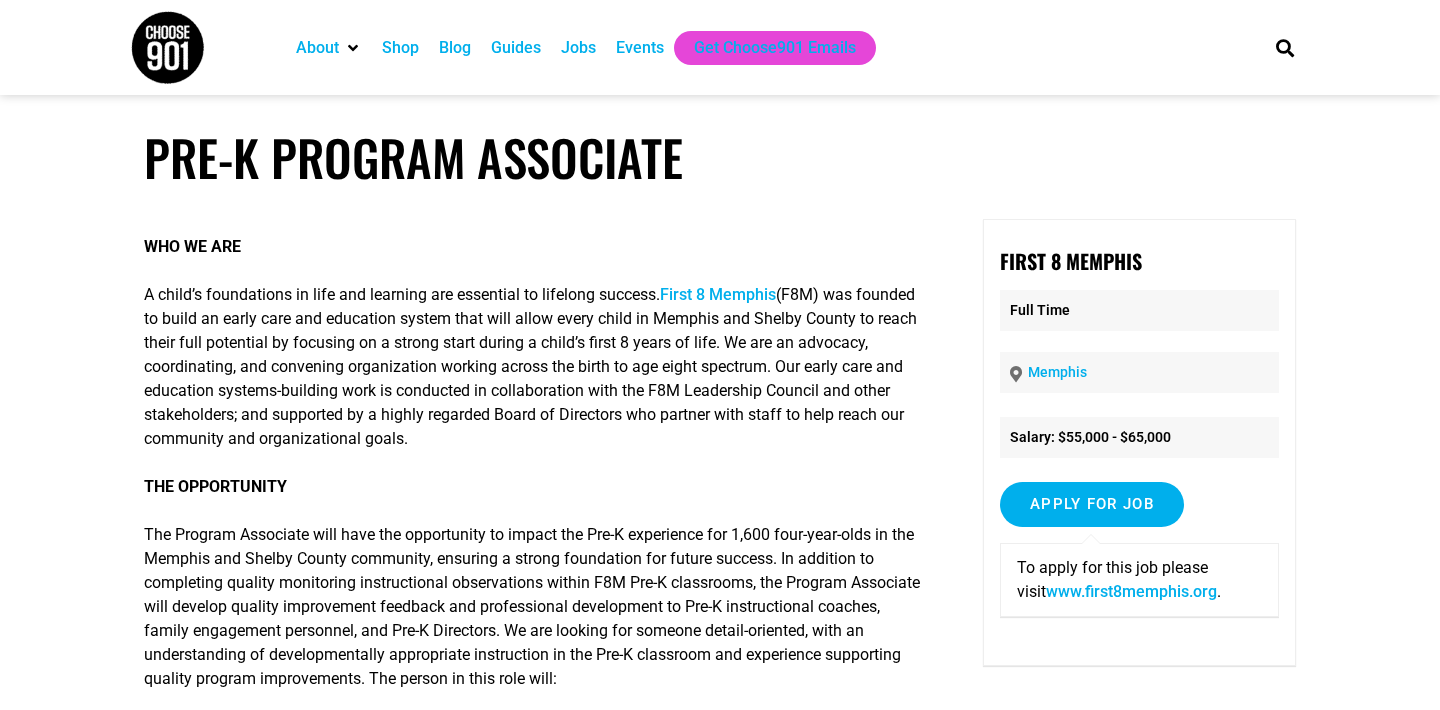 click on "www.first8memphis.org" at bounding box center [1131, 591] 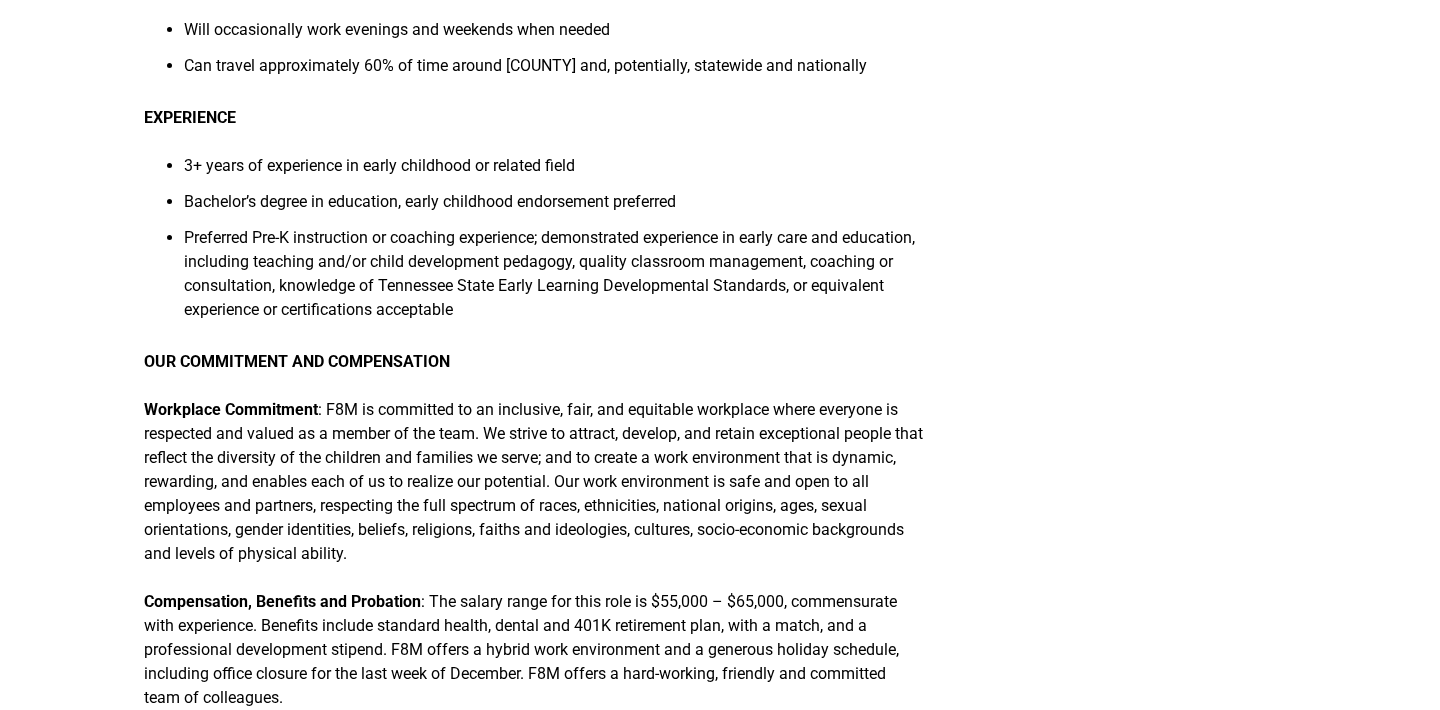 scroll, scrollTop: 2318, scrollLeft: 0, axis: vertical 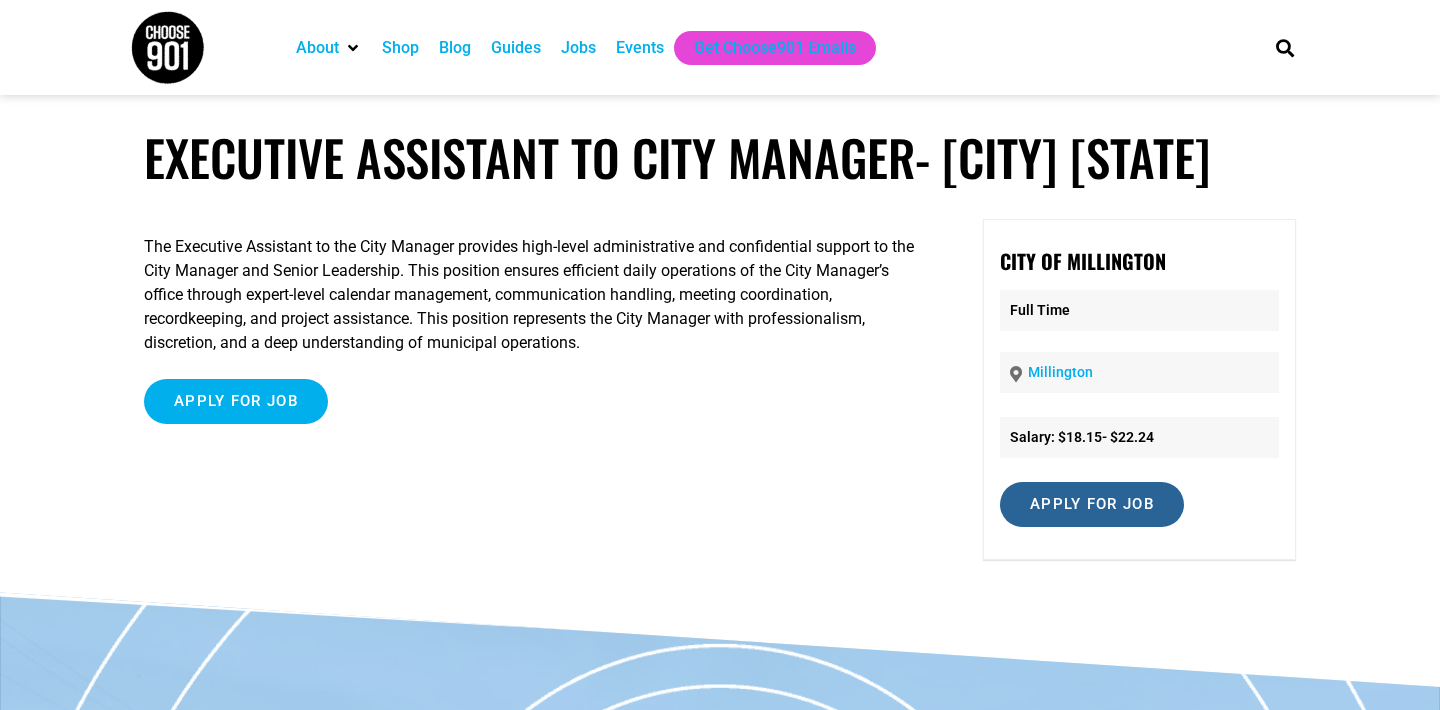 click on "Apply for job" at bounding box center [1092, 504] 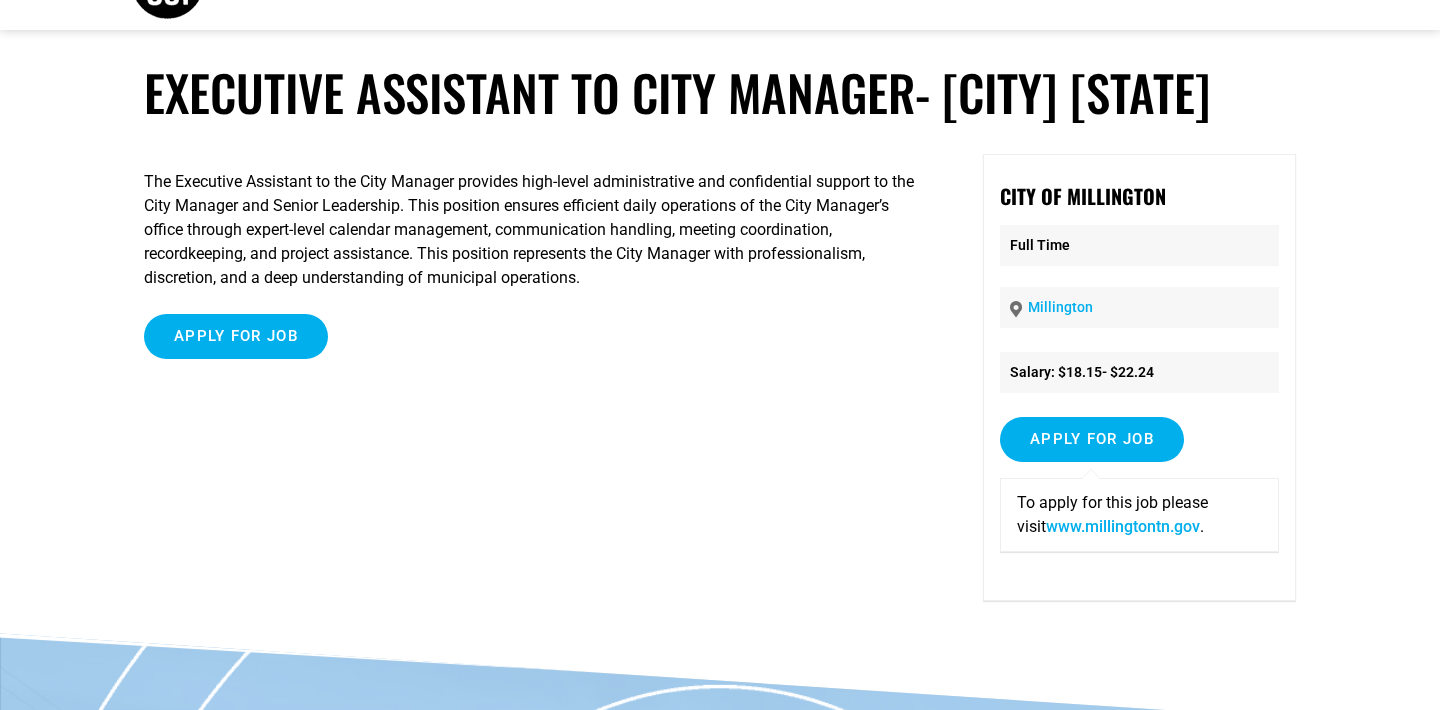 scroll, scrollTop: 69, scrollLeft: 0, axis: vertical 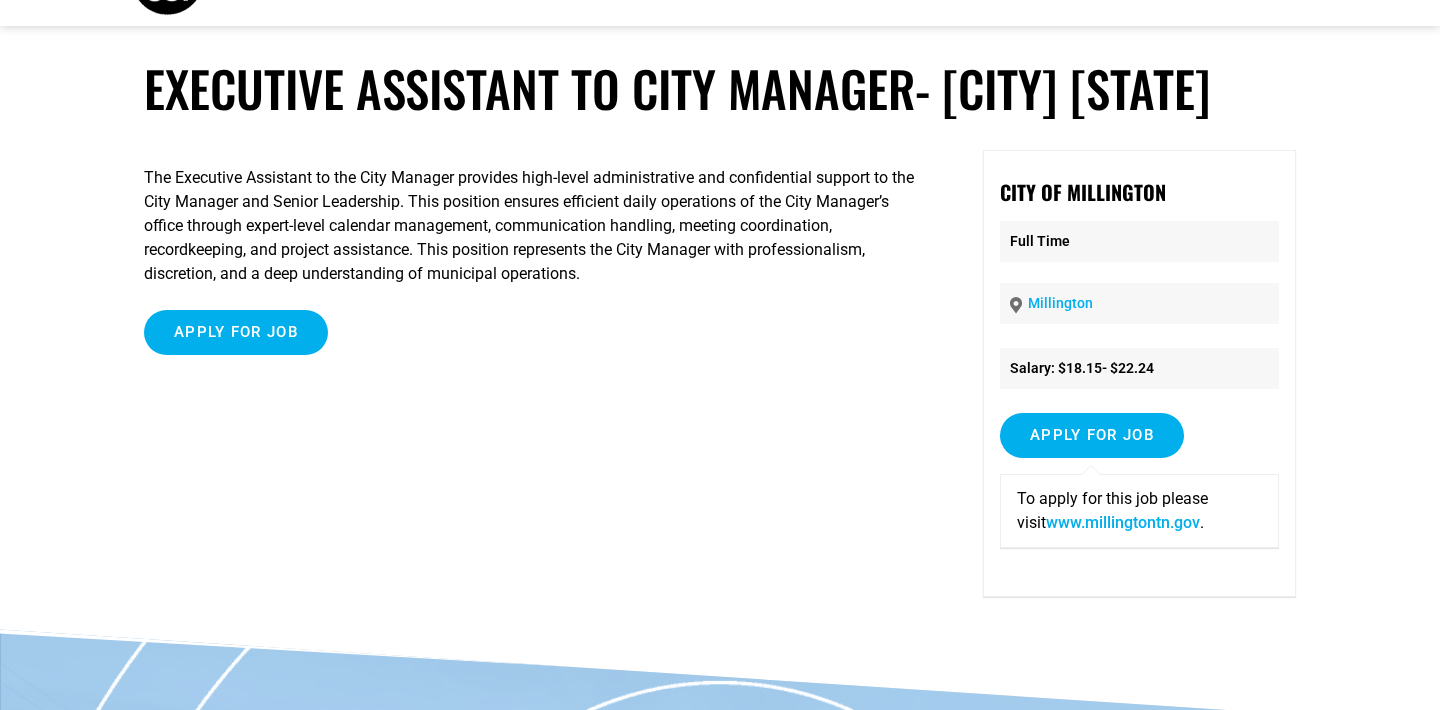 click on "www.millingtontn.gov" at bounding box center (1123, 522) 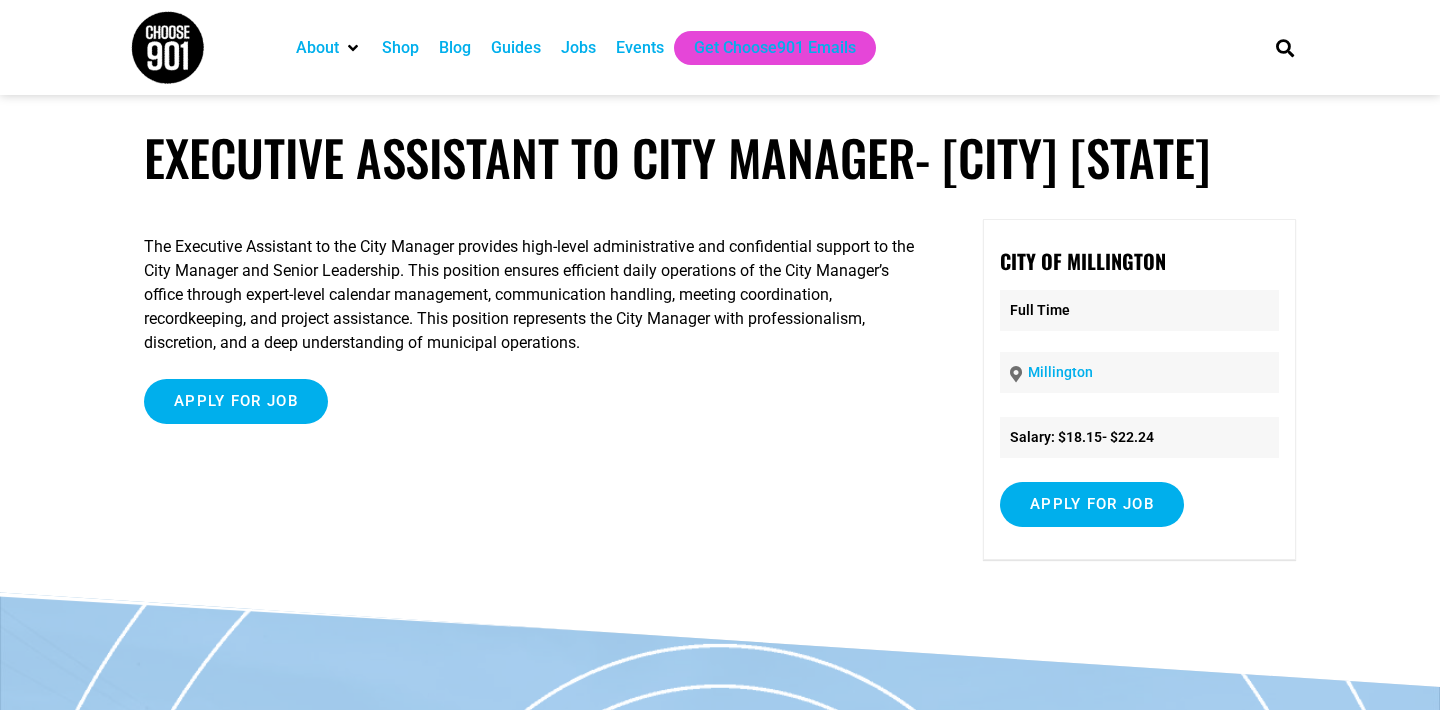 scroll, scrollTop: 69, scrollLeft: 0, axis: vertical 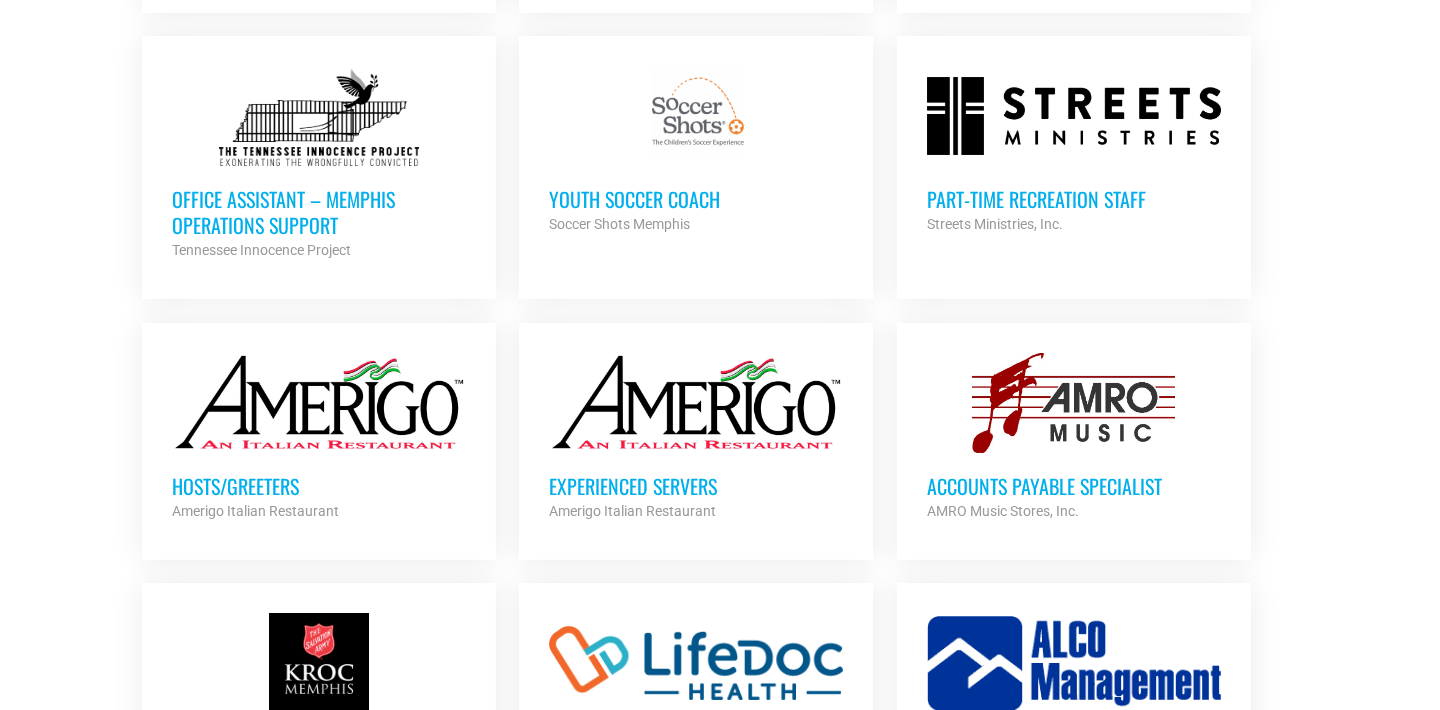 click on "Office Assistant – Memphis Operations Support" at bounding box center (319, 212) 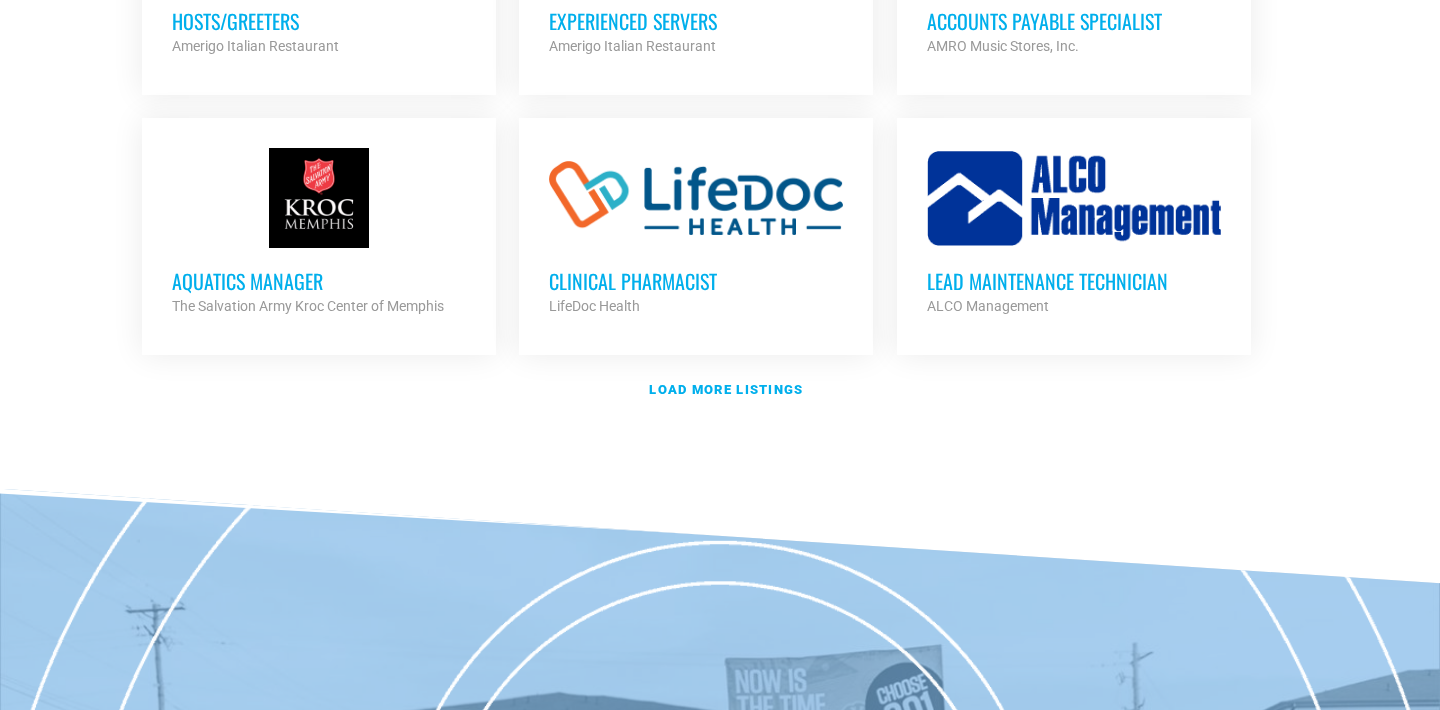 scroll, scrollTop: 6315, scrollLeft: 0, axis: vertical 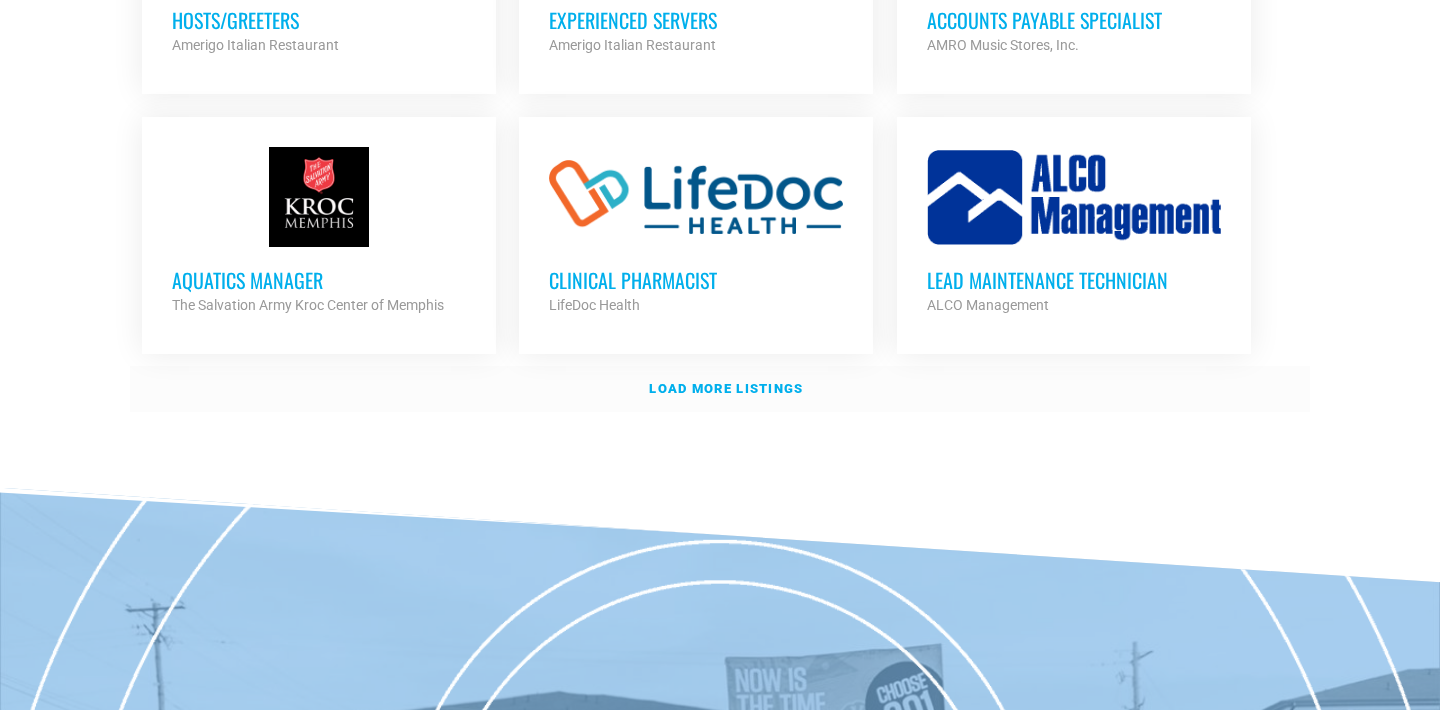 click on "Load more listings" at bounding box center (726, 388) 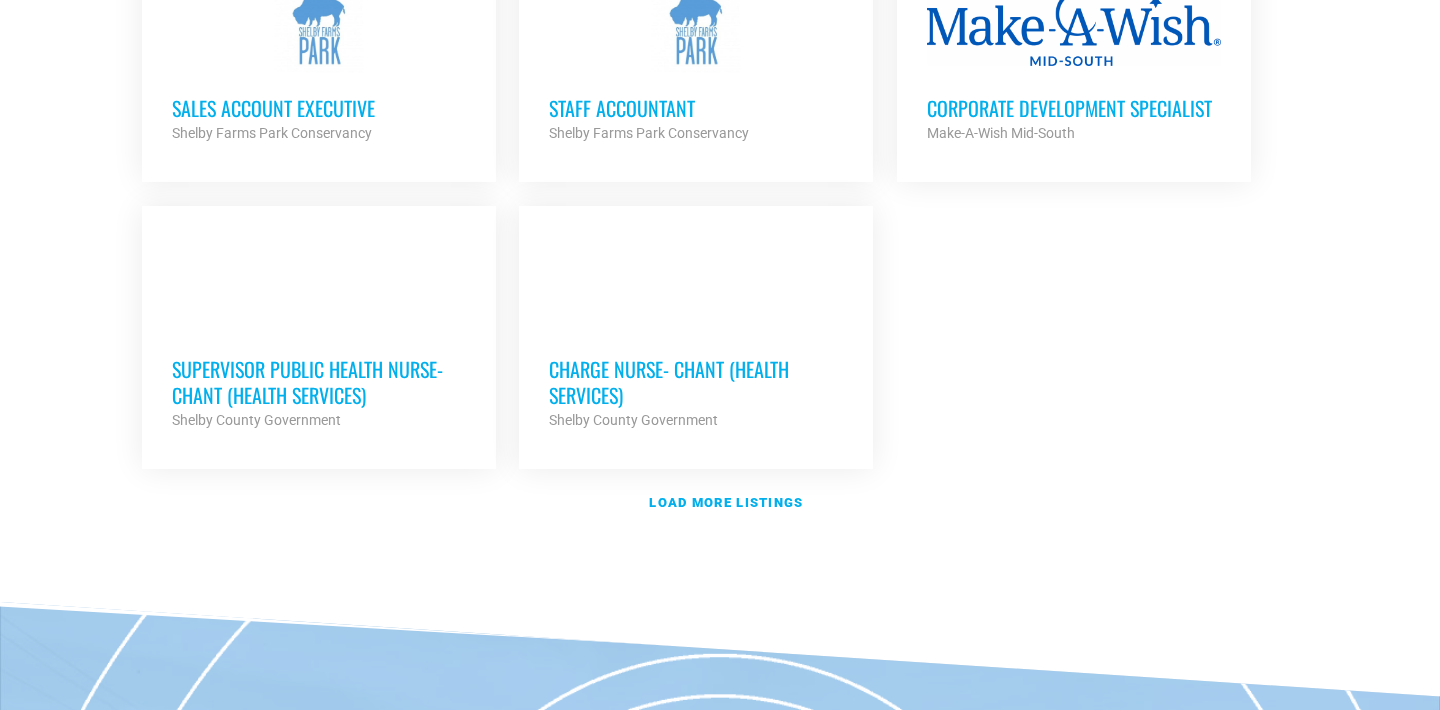 scroll, scrollTop: 8139, scrollLeft: 0, axis: vertical 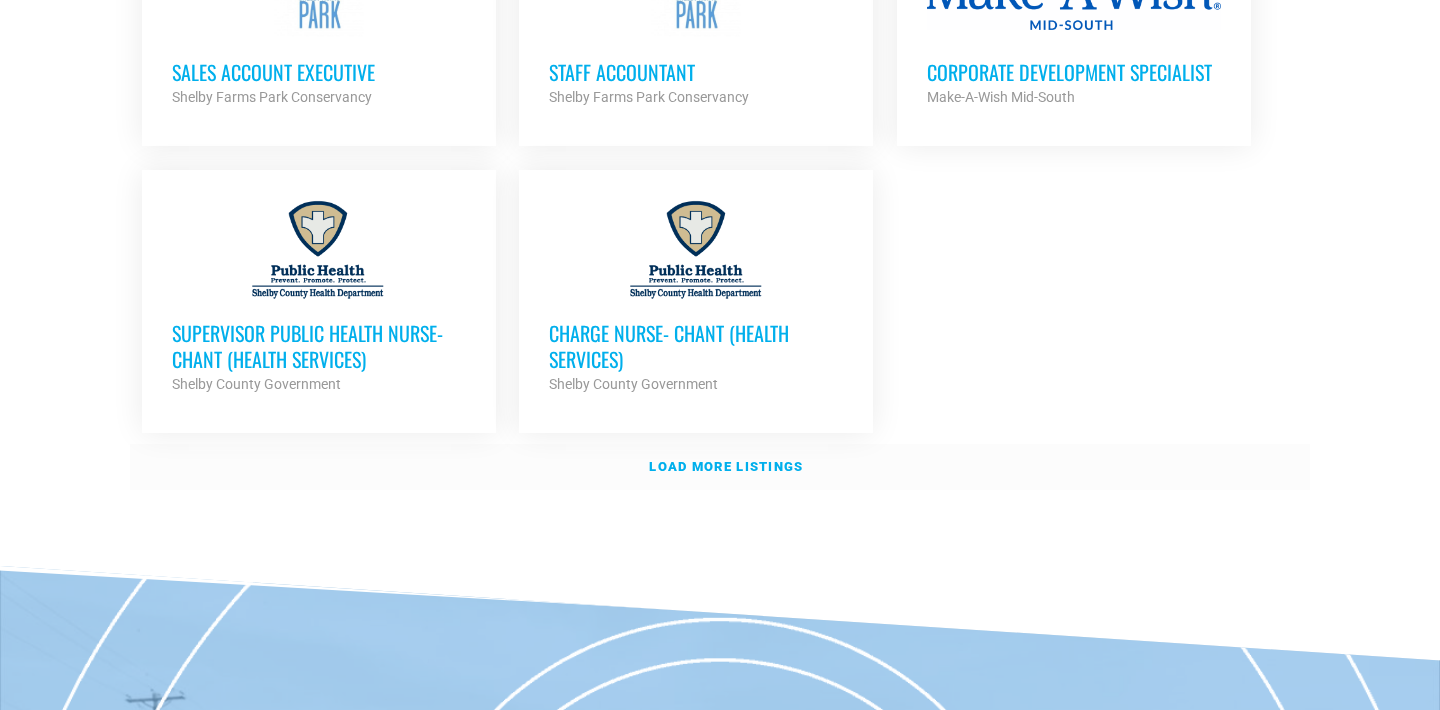 click on "Load more listings" at bounding box center (726, 466) 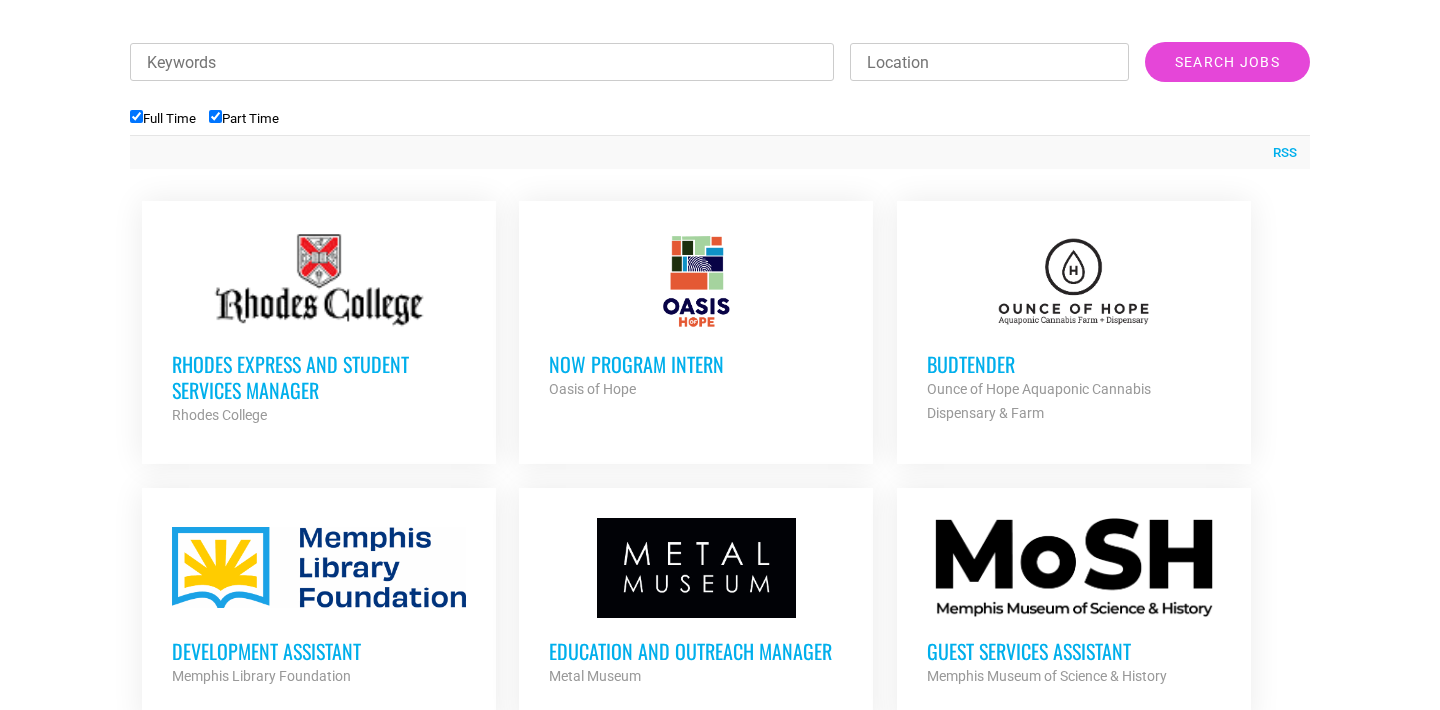 scroll, scrollTop: 712, scrollLeft: 0, axis: vertical 